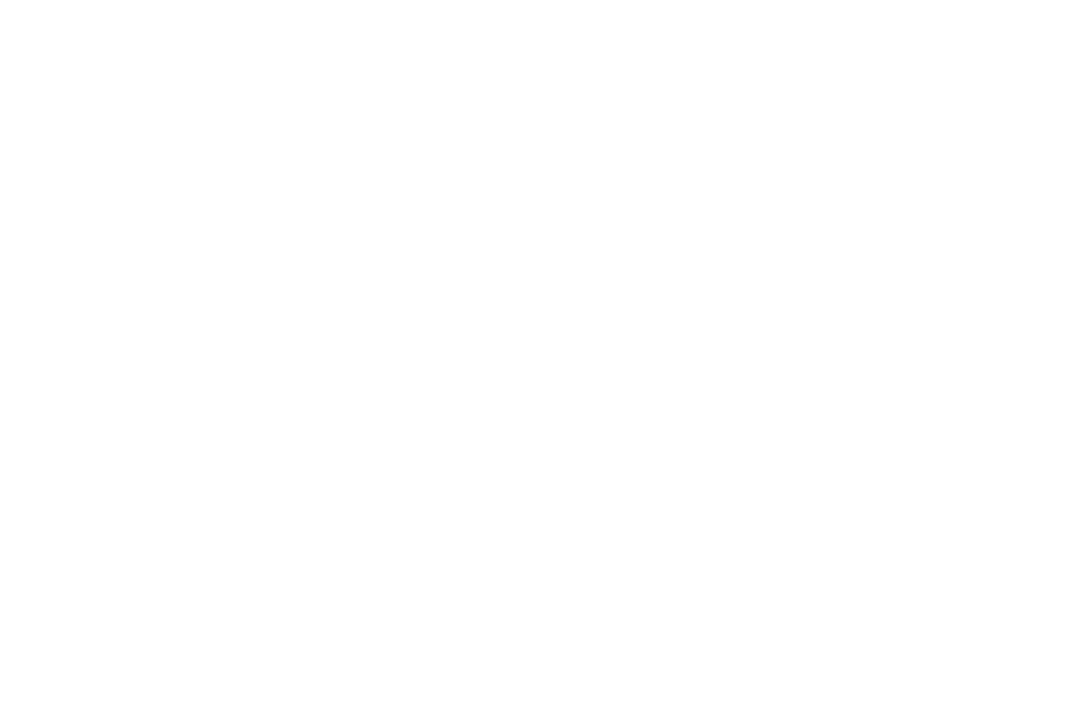 scroll, scrollTop: 0, scrollLeft: 0, axis: both 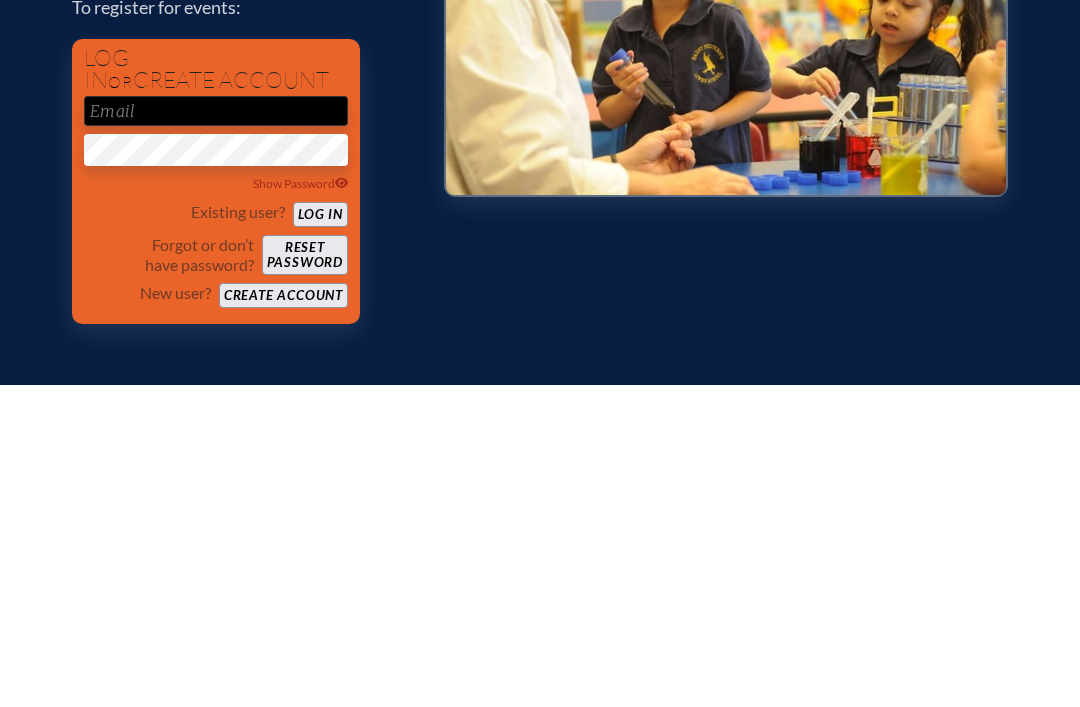 click at bounding box center [216, 434] 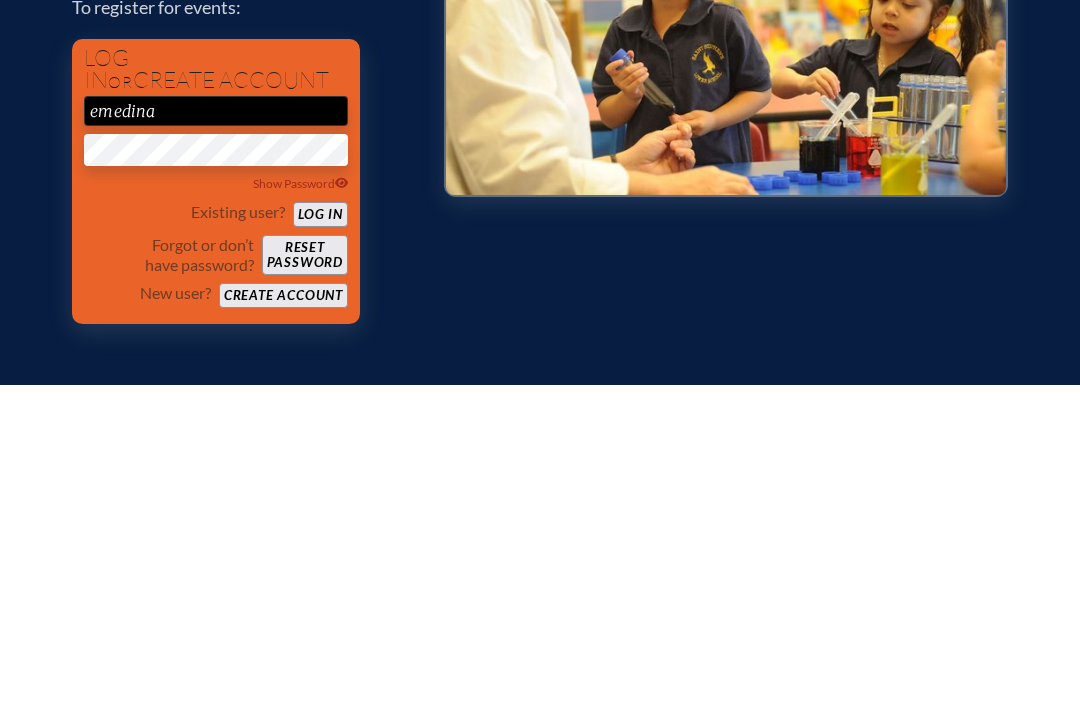 click on "Log in" at bounding box center (320, 537) 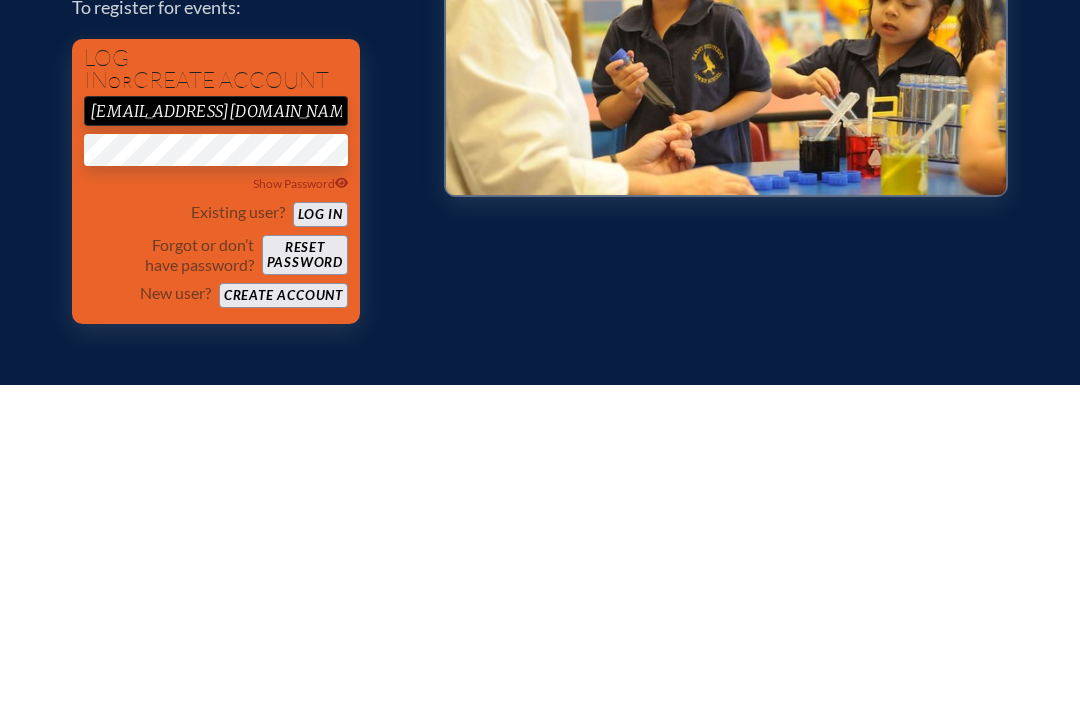 type on "[EMAIL_ADDRESS][DOMAIN_NAME]" 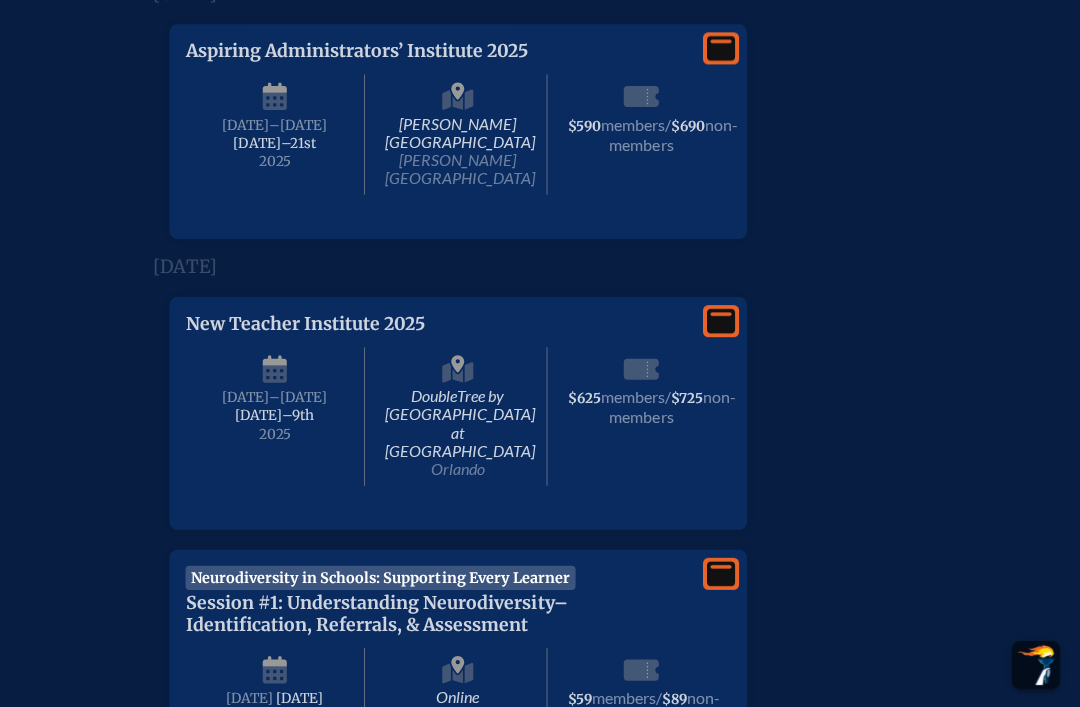 scroll, scrollTop: 822, scrollLeft: 0, axis: vertical 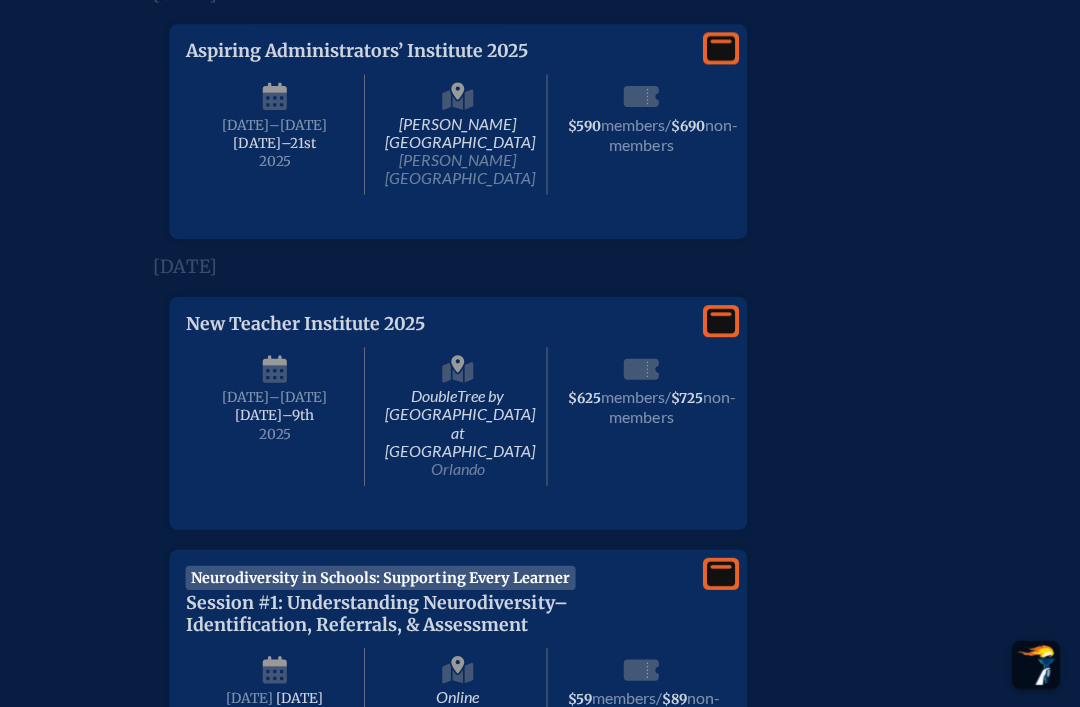 click on "Sunday –Tuesday ,   September 7th–⁠9th ,   2025" at bounding box center [277, 415] 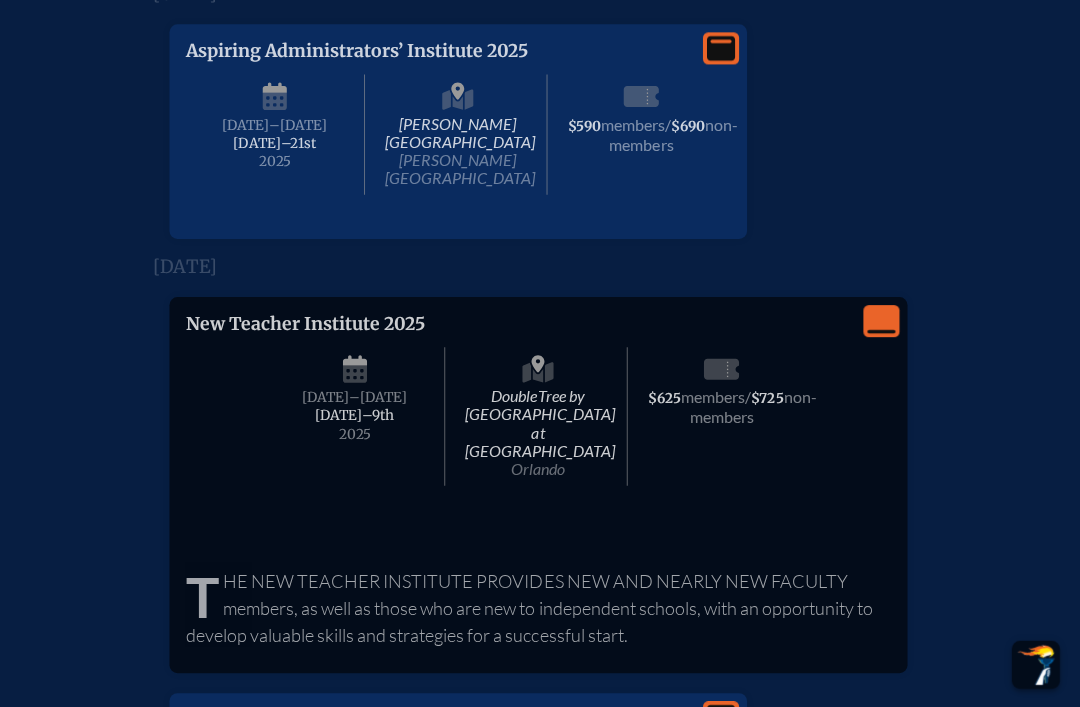 click on "Back  Back   Main Site  Main Site  Log out  Log out Erik Medina emedina@ransomeverglades.org Events  Future Ready   Please add a role   Welcome   Erik Medina  to FCIS’s future-ready Events.  View event information here on the homepage and manage registration via your role screen(s).
With a role of  Teacher ,  Support Staffer  or  Trustee  at  your school  you can register yourself.
As a  Registration Manager ,  School Head  or  Administrator  you can register  your school  colleagues.  Upcoming Events   Open for registration   To register for events,   please   visit your role screen,  such as  Teacher  at  Your School .  July 2025 View More Aspiring Administrators’ Institute 2025   Hutchinson Shores Resort and Spa Jensen Beach Sunday –Monday ,   July 20th–⁠21st ,   2025  $590  members  /   $690  non-members Key Take-Aways:
Important questions to pose when considering a transition to administration
An opportunity to consider your own motivations, strengths, and challenges" at bounding box center [540, 1110] 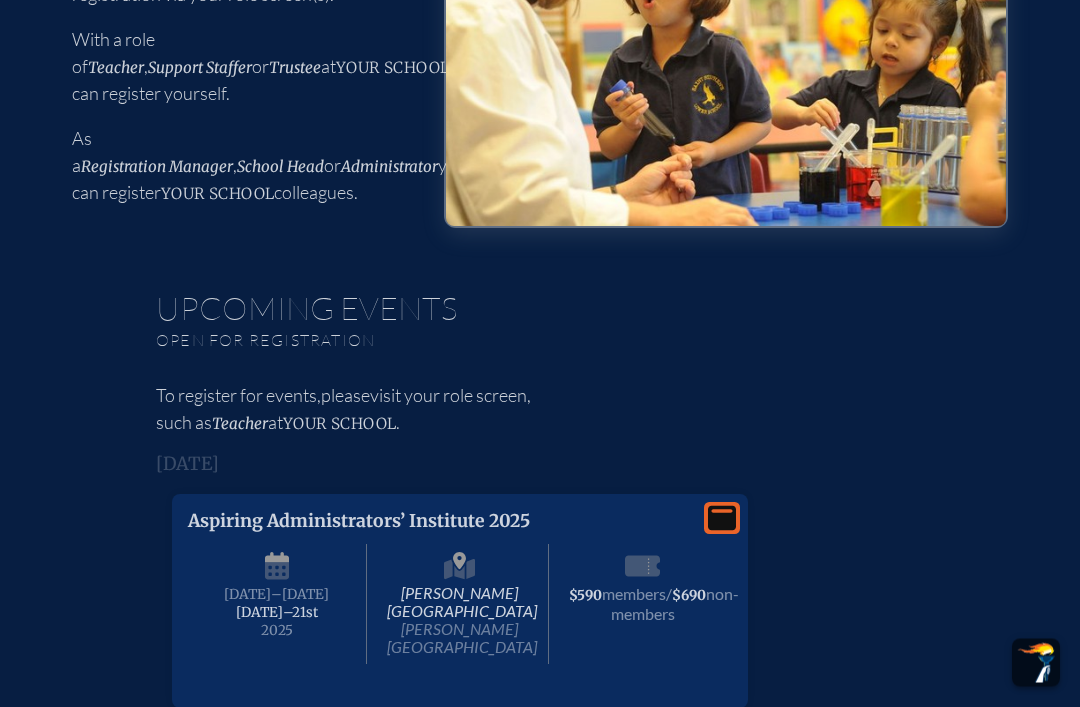 scroll, scrollTop: 0, scrollLeft: 0, axis: both 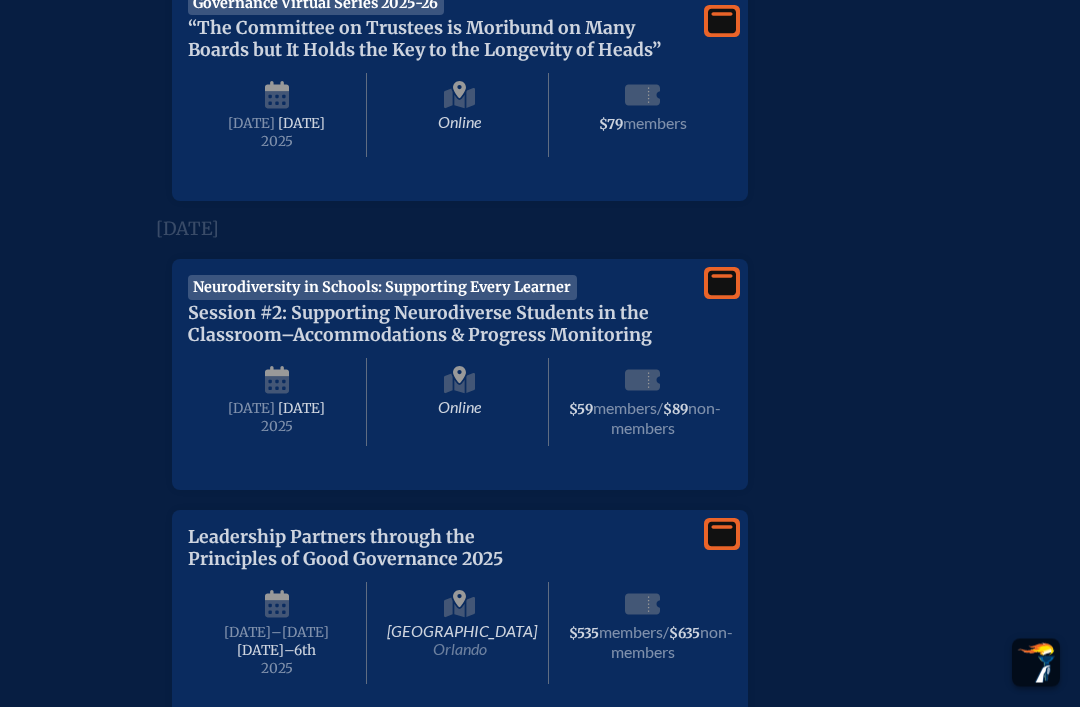 click on "Neurodiversity in Schools: Supporting Every Learner" at bounding box center (382, 288) 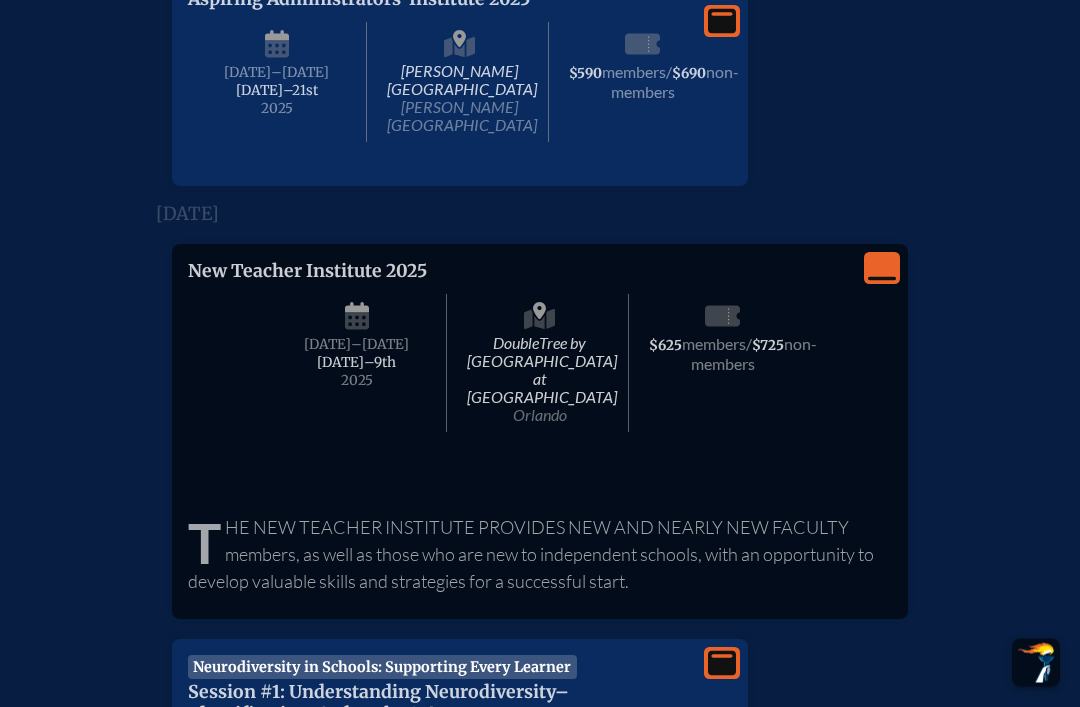 click at bounding box center [540, 451] 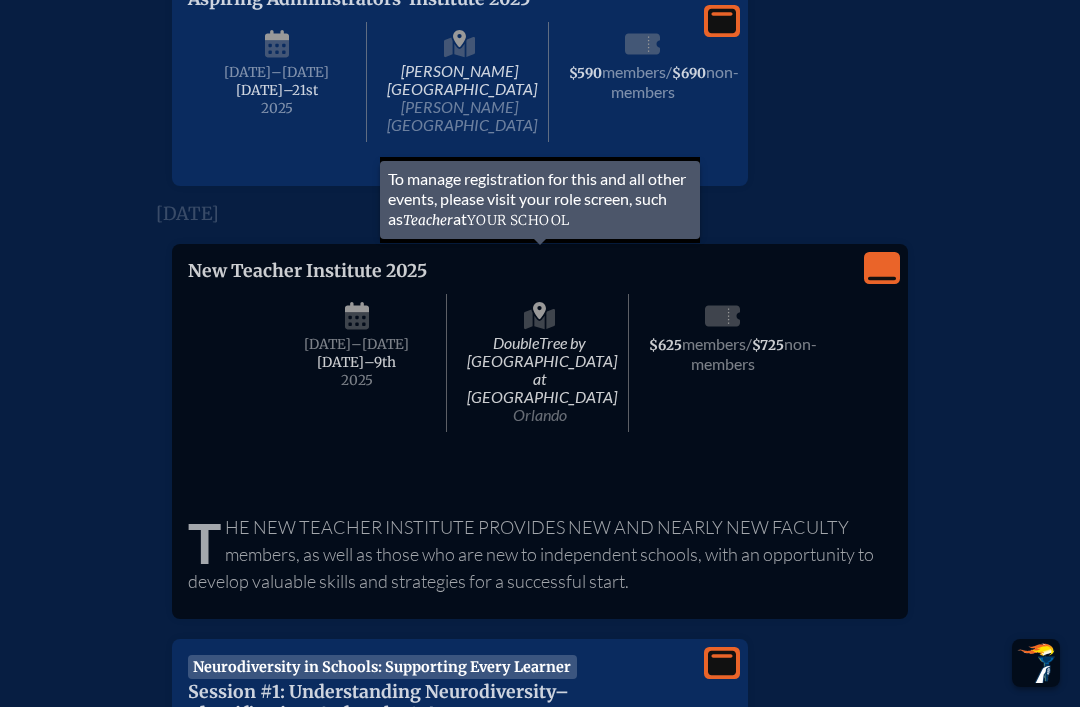 click on "The New Teacher Institute provides new and nearly new faculty members, as well as those who are new to independent schools, with an opportunity to develop valuable skills and strategies for a successful start." at bounding box center (540, 554) 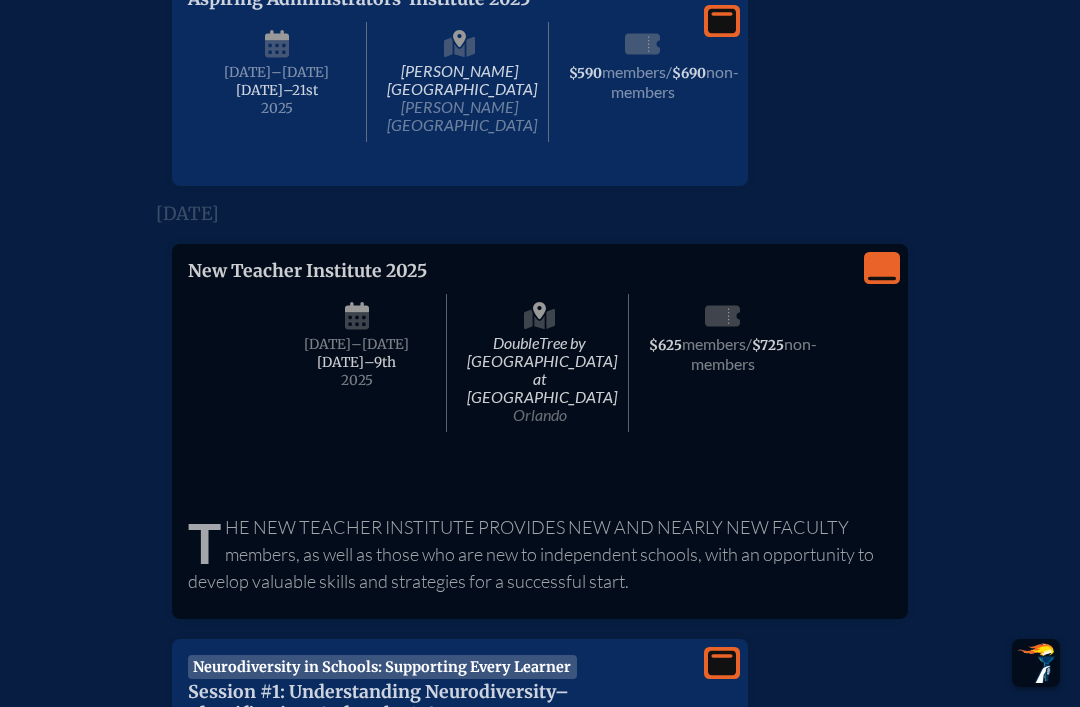 click on "DoubleTree by Hilton Hotel Orlando at SeaWorld Orlando" at bounding box center (540, 363) 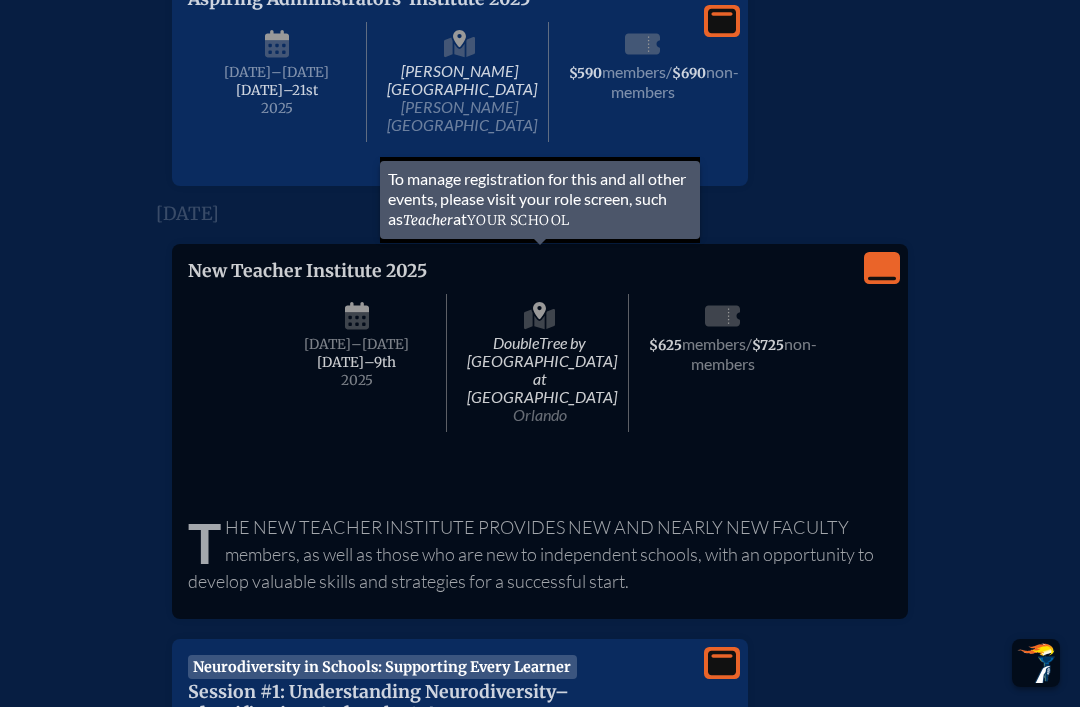 click on "Orlando" at bounding box center (540, 414) 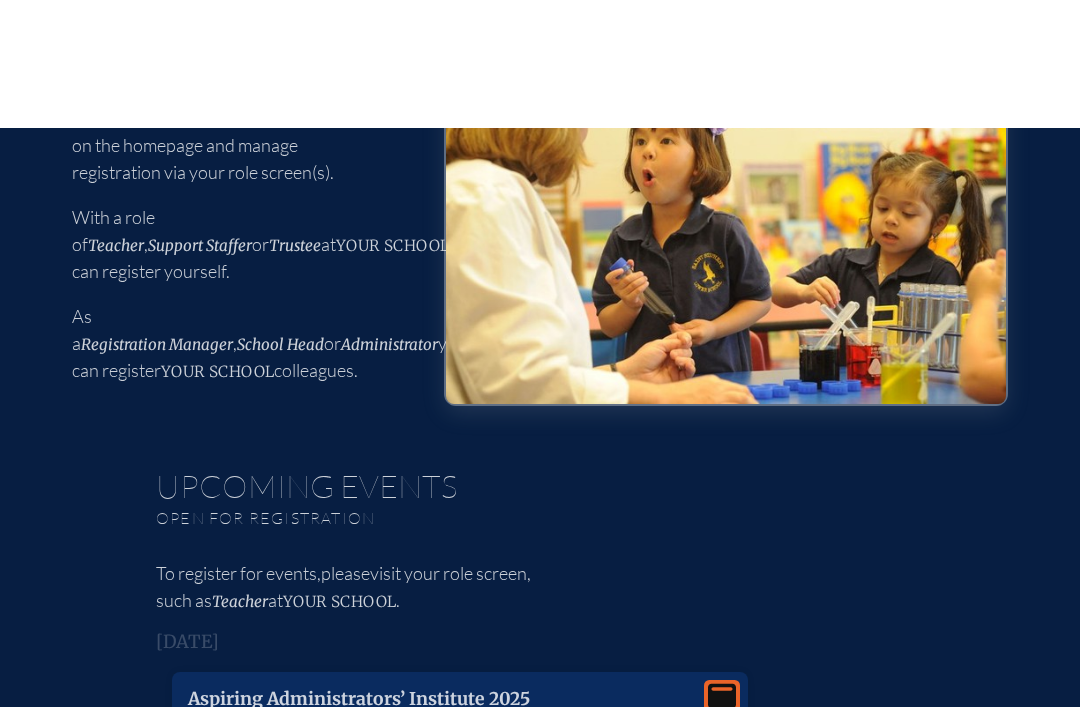 scroll, scrollTop: 0, scrollLeft: 0, axis: both 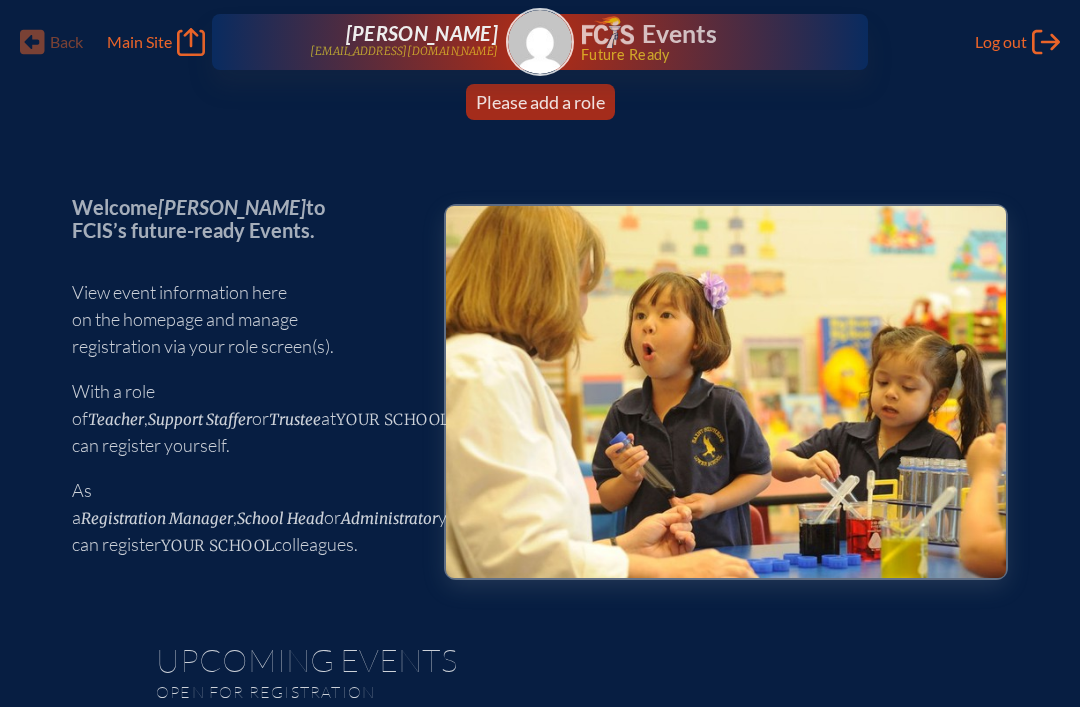 click on "Please add a role" at bounding box center [540, 102] 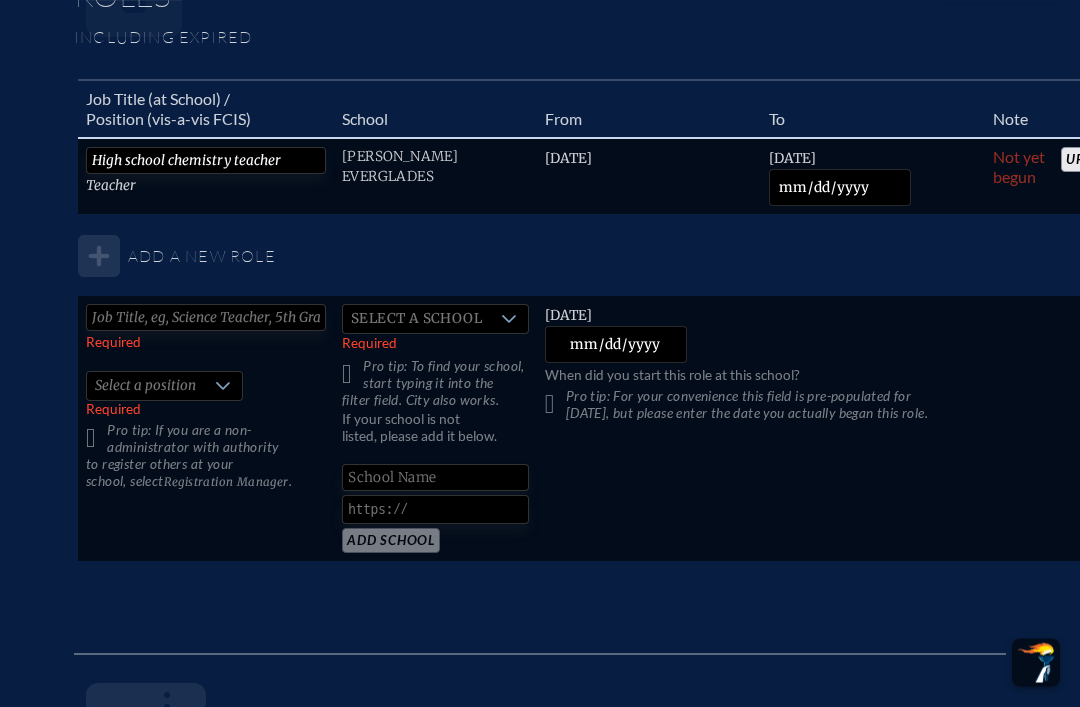 scroll, scrollTop: 1236, scrollLeft: 0, axis: vertical 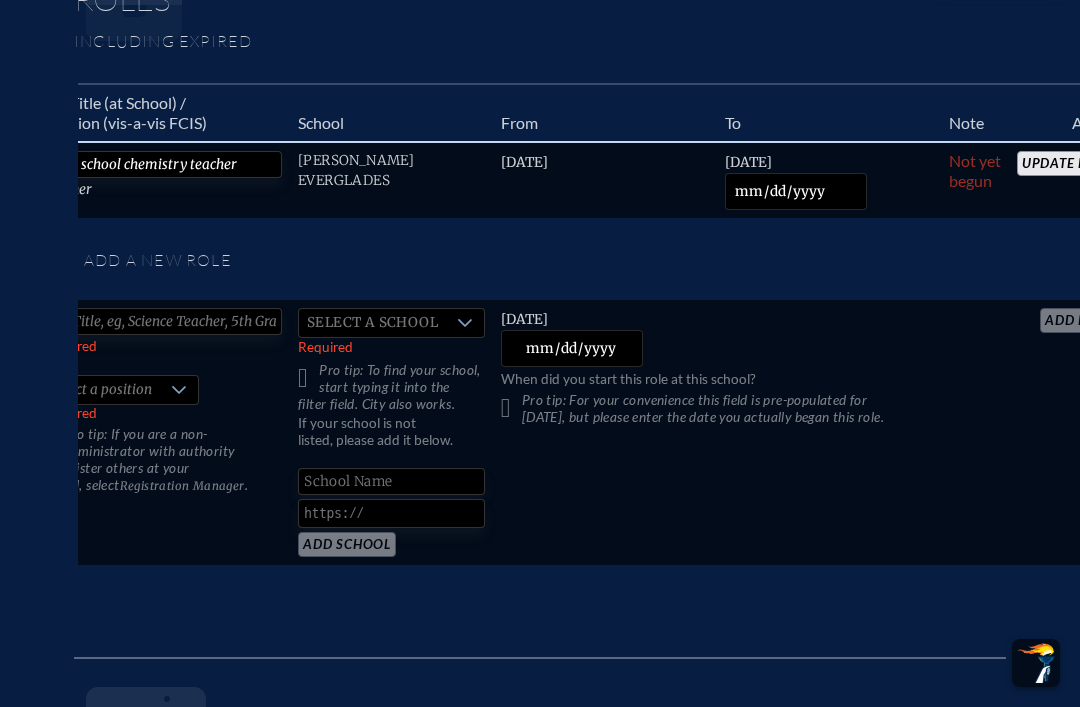 click on "Update Role" at bounding box center [1067, 163] 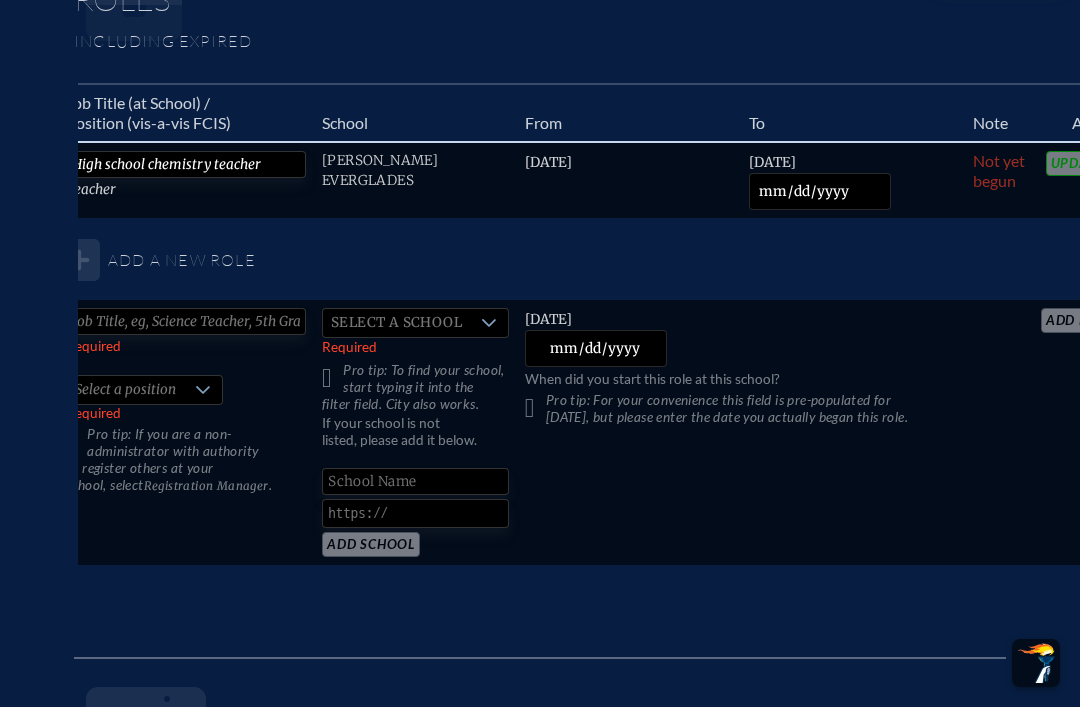 click on "Wednesday, August 6th, 2025" at bounding box center [548, 162] 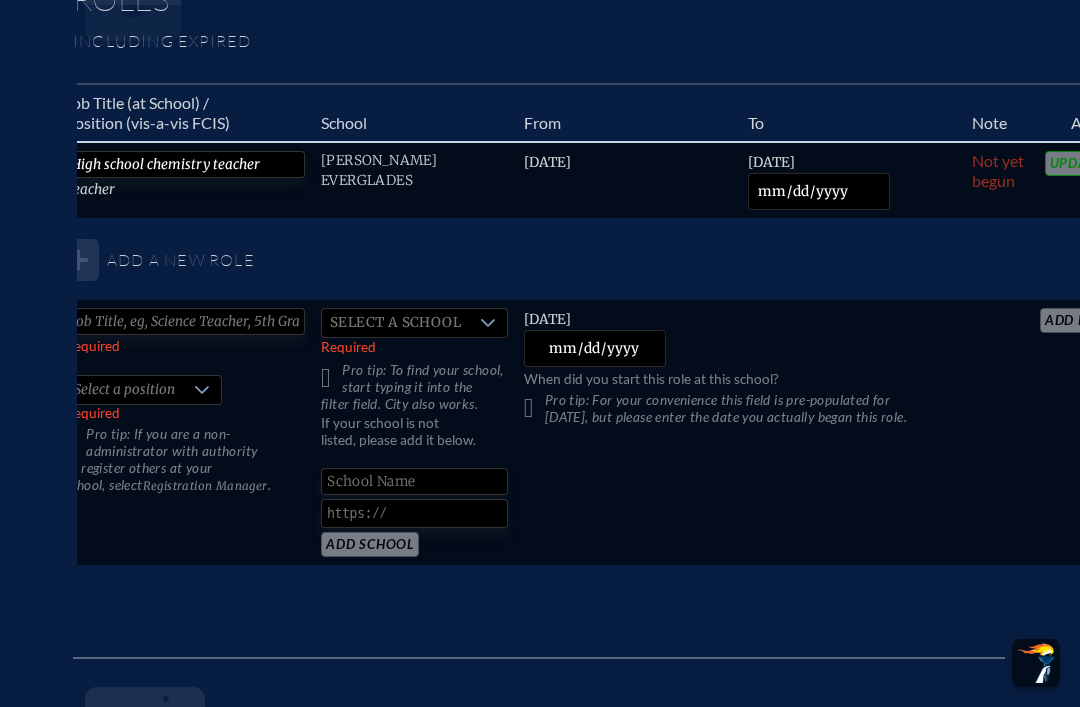 scroll, scrollTop: 1236, scrollLeft: 0, axis: vertical 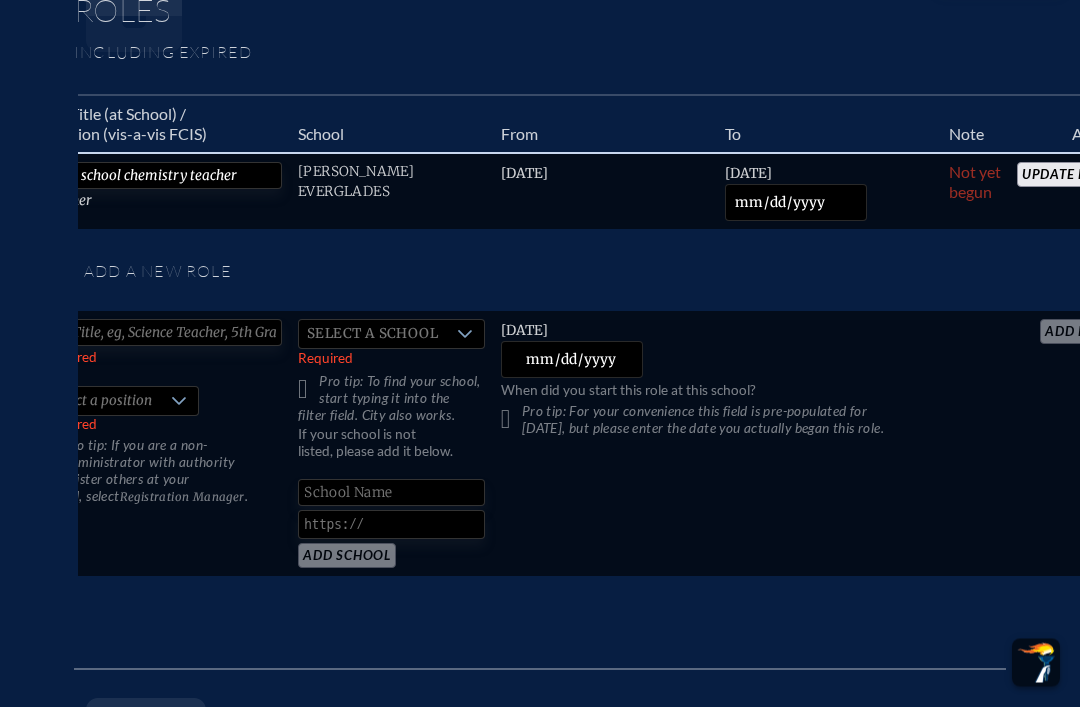 click on "Saturday, July 19th, 2025 2025-07-19" at bounding box center [829, 192] 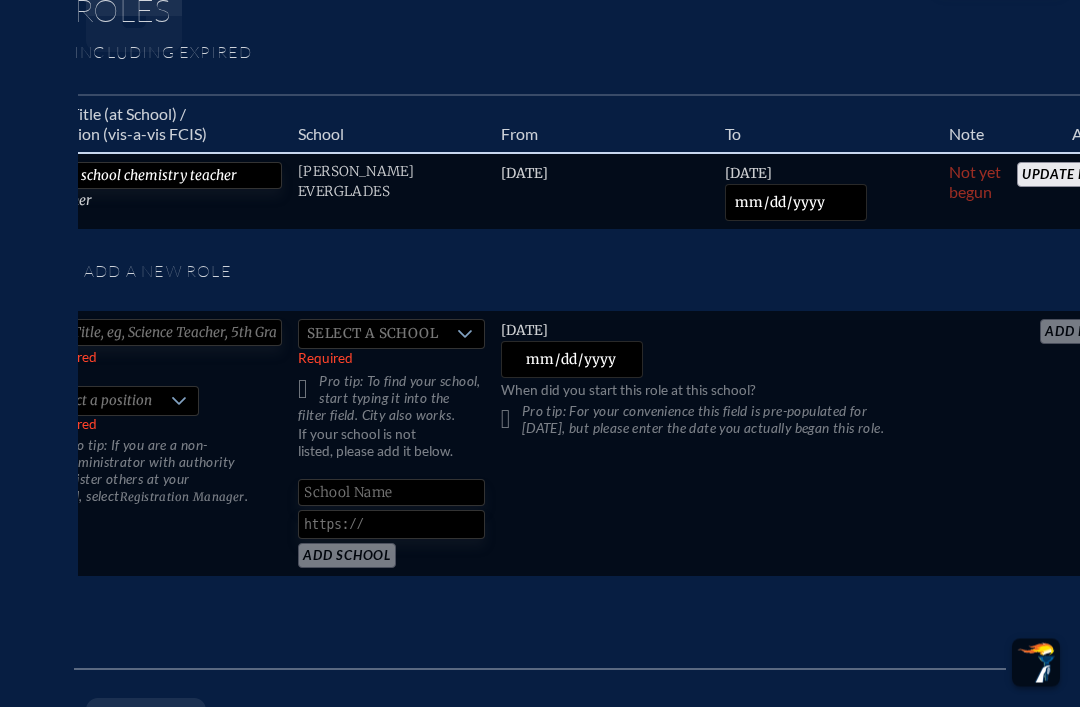 scroll, scrollTop: 1224, scrollLeft: 50, axis: both 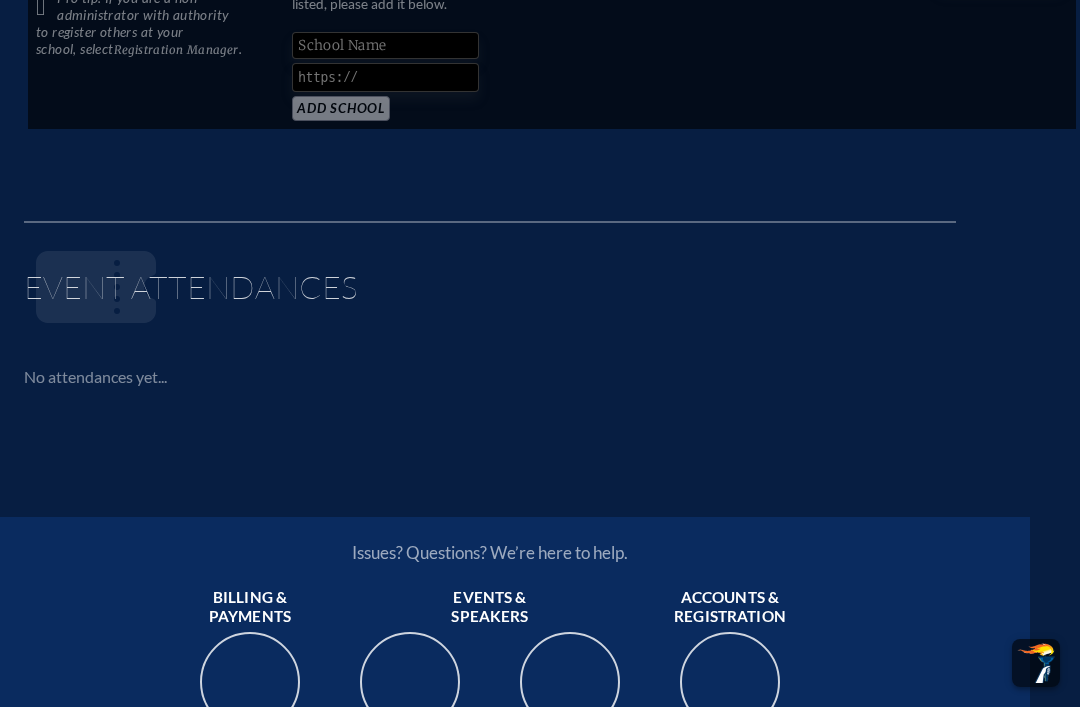 click at bounding box center [496, 287] 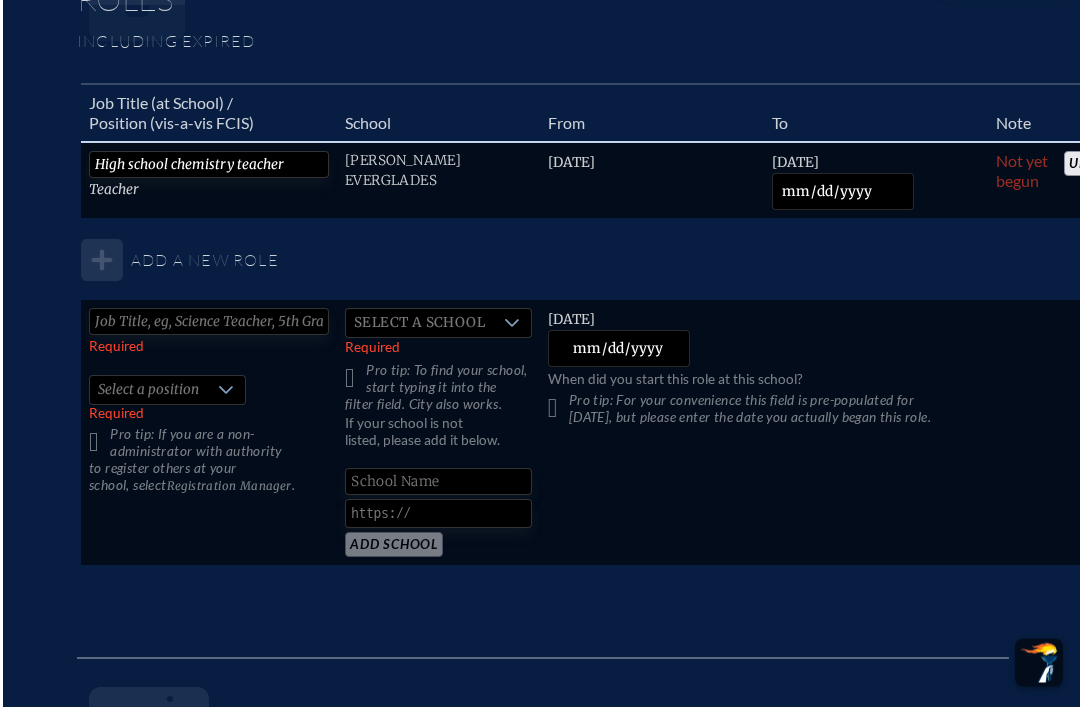 scroll, scrollTop: 1243, scrollLeft: 0, axis: vertical 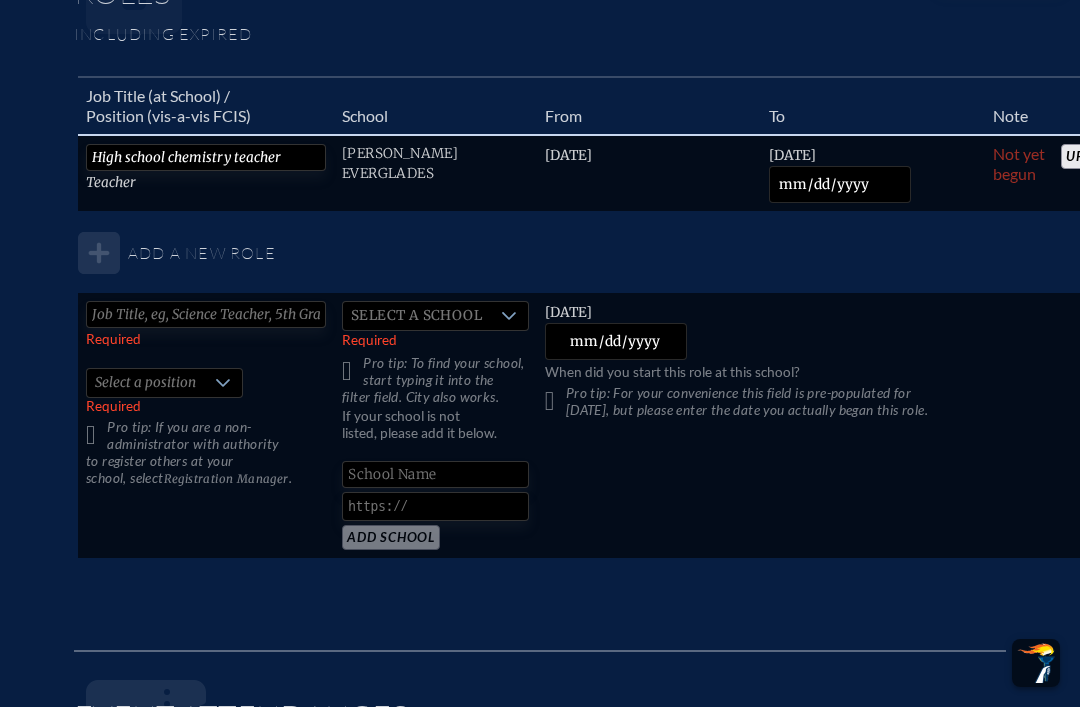 click on "High school chemistry teacher Teacher Ransom Everglades Wednesday, August 6th, 2025 Saturday, July 19th, 2025 2025-07-19  Not yet begun Update Role  Add a new role   Required      Select a position  Required   Pro tip: If you are a non-administrator with authority to register others at your school, select  Registration Manager .  Select a school  Required   Pro tip: To find your school, start typing it into the filter field. City also works.   If your school is not listed, please add it below. Add School Friday, July 18th, 2025 2025-07-18 When did you start this role at this school?  Pro tip: For your convenience this field is pre-populated for yesterday, but please enter the date you actually began this role.  add Role" at bounding box center [624, 347] 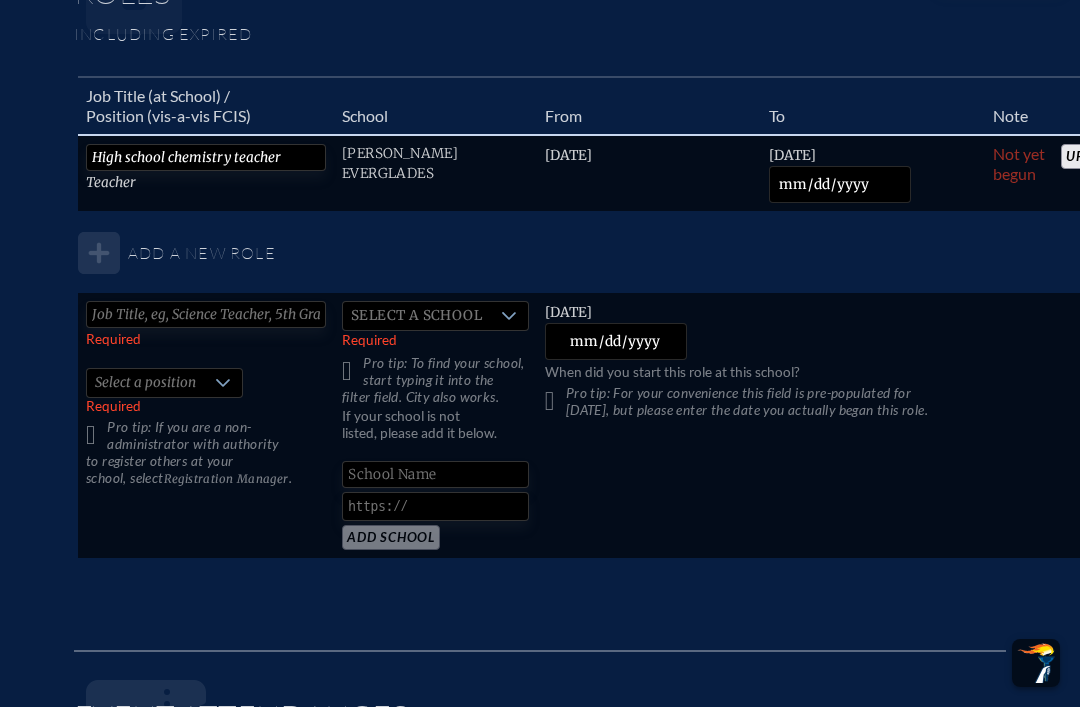 scroll, scrollTop: 0, scrollLeft: 0, axis: both 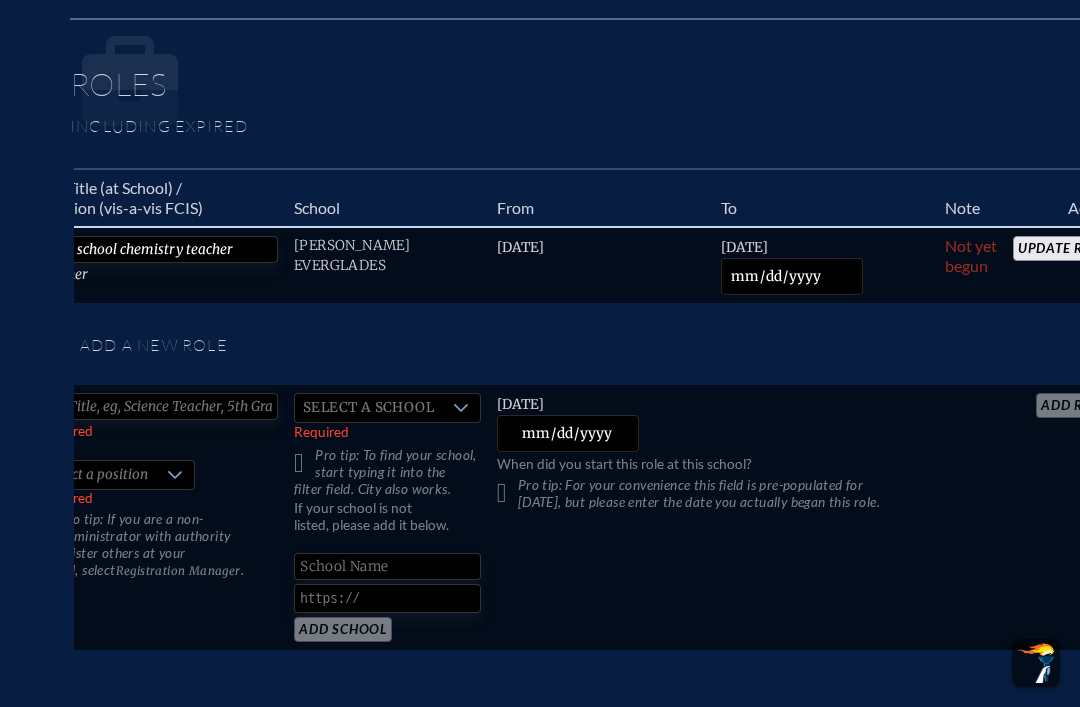 click on "Update Role" at bounding box center (1063, 248) 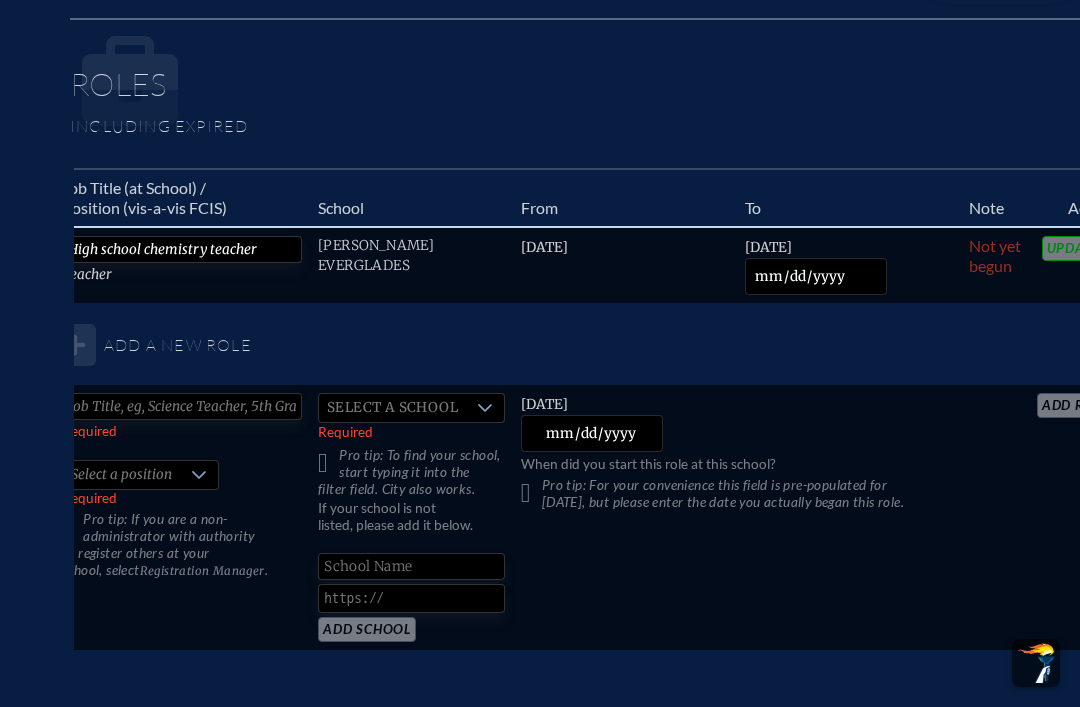 click on "2025-07-19" at bounding box center (816, 276) 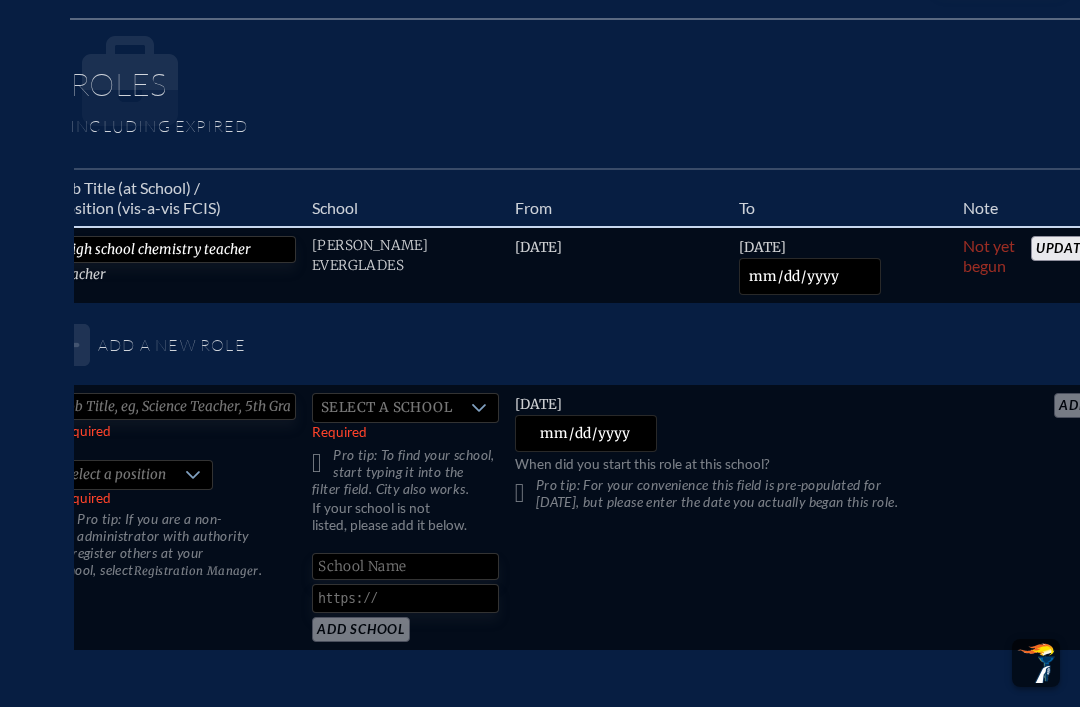 type on "2025-06-04" 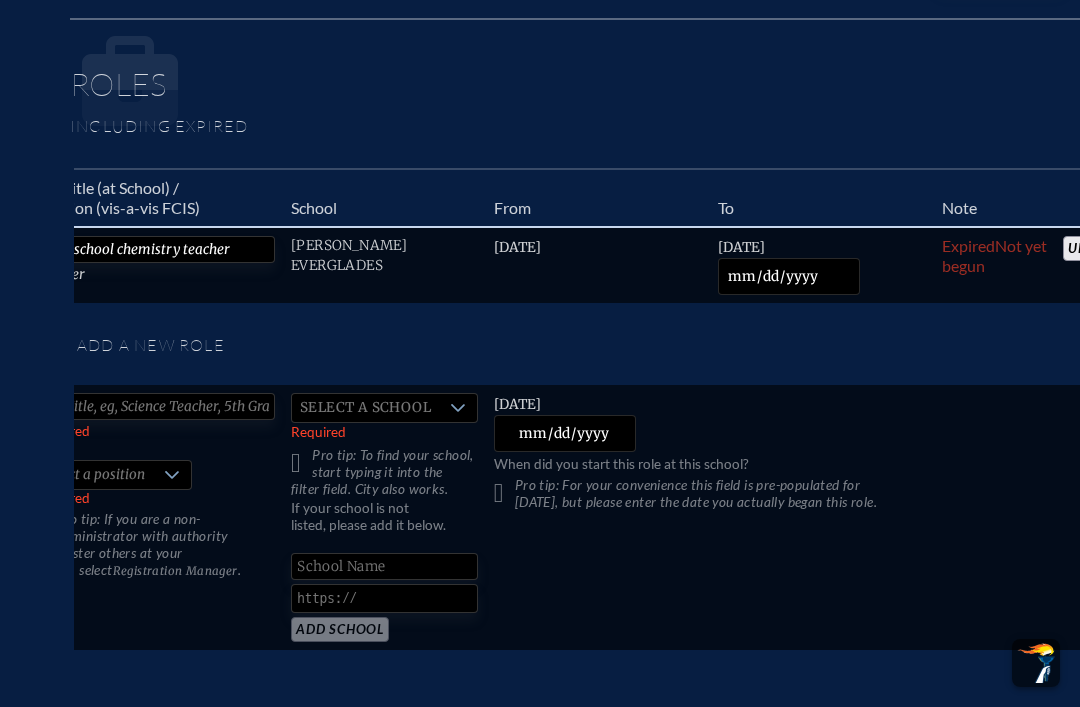 click on "Update Role" at bounding box center (1113, 248) 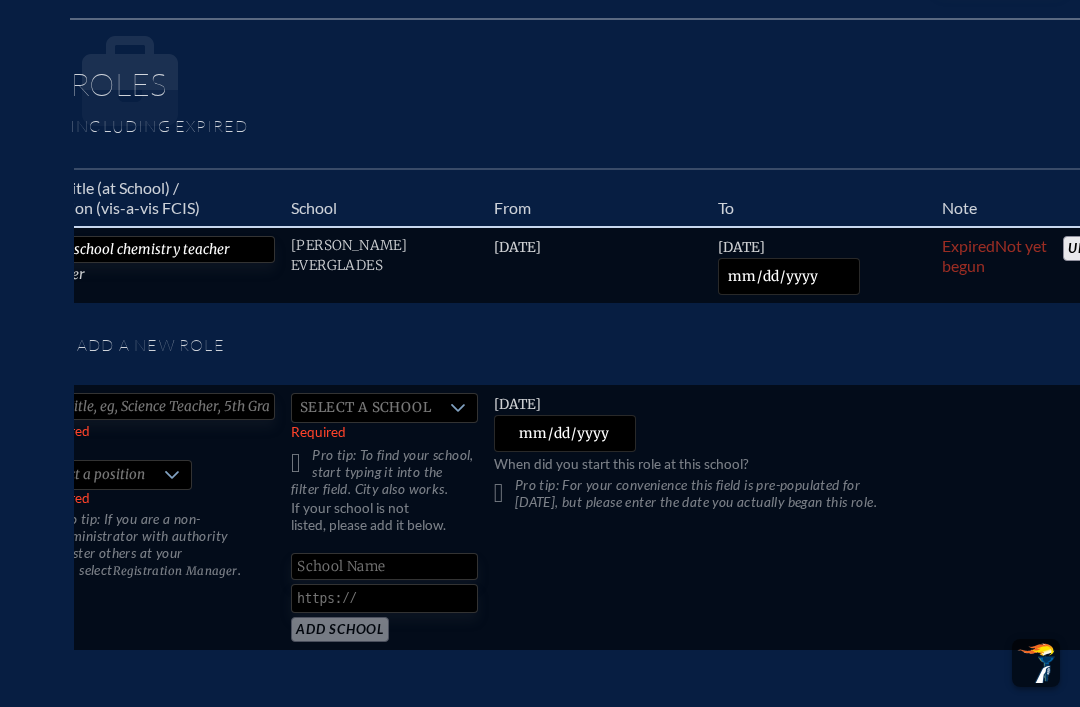 scroll, scrollTop: 0, scrollLeft: 28, axis: horizontal 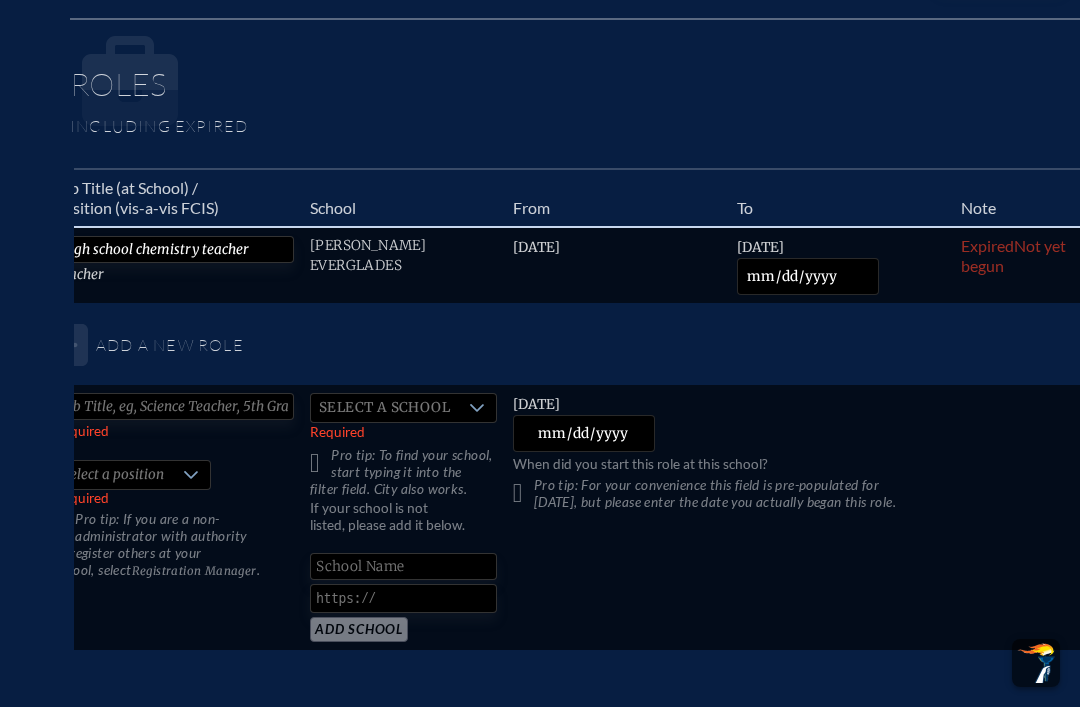 click on "2025-06-04" at bounding box center (808, 276) 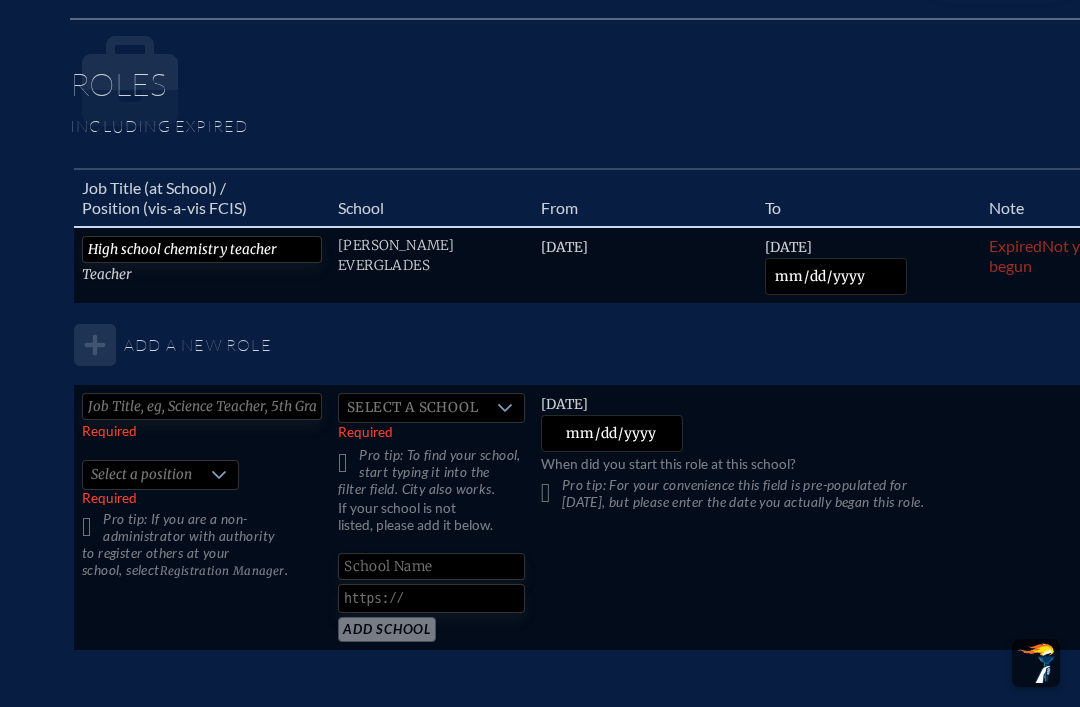 scroll, scrollTop: 0, scrollLeft: -1, axis: horizontal 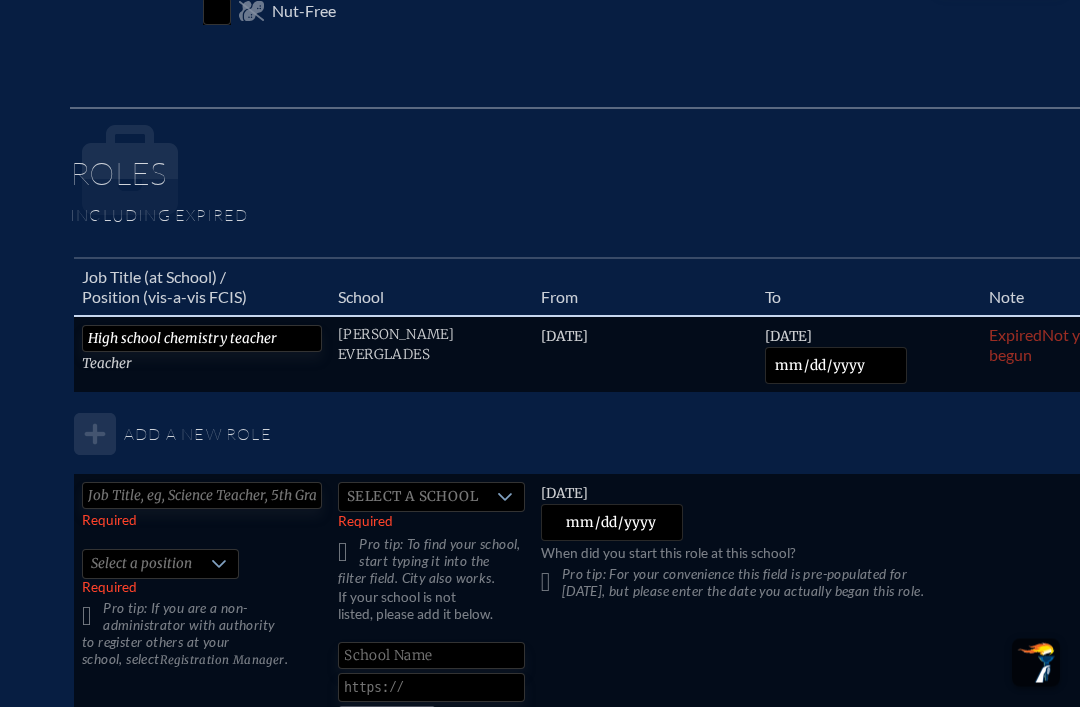 click on "Wednesday, August 6th, 2025" at bounding box center [564, 337] 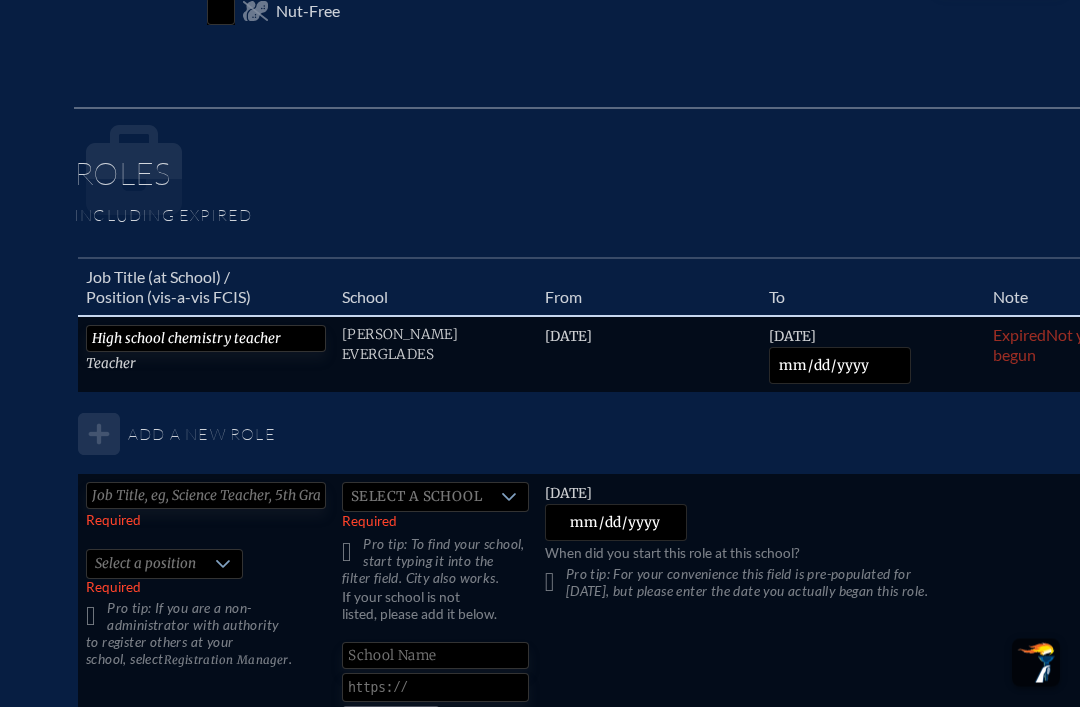 click on "High school chemistry teacher Teacher Ransom Everglades Wednesday, August 6th, 2025 Wednesday, June 4th, 2025 2025-06-04  Expired  Not yet begun Update Role  Add a new role   Required      Select a position  Required   Pro tip: If you are a non-administrator with authority to register others at your school, select  Registration Manager .  Select a school  Required   Pro tip: To find your school, start typing it into the filter field. City also works.   If your school is not listed, please add it below. Add School Friday, July 18th, 2025 2025-07-18 When did you start this role at this school?  Pro tip: For your convenience this field is pre-populated for yesterday, but please enter the date you actually began this role.  add Role" at bounding box center (650, 529) 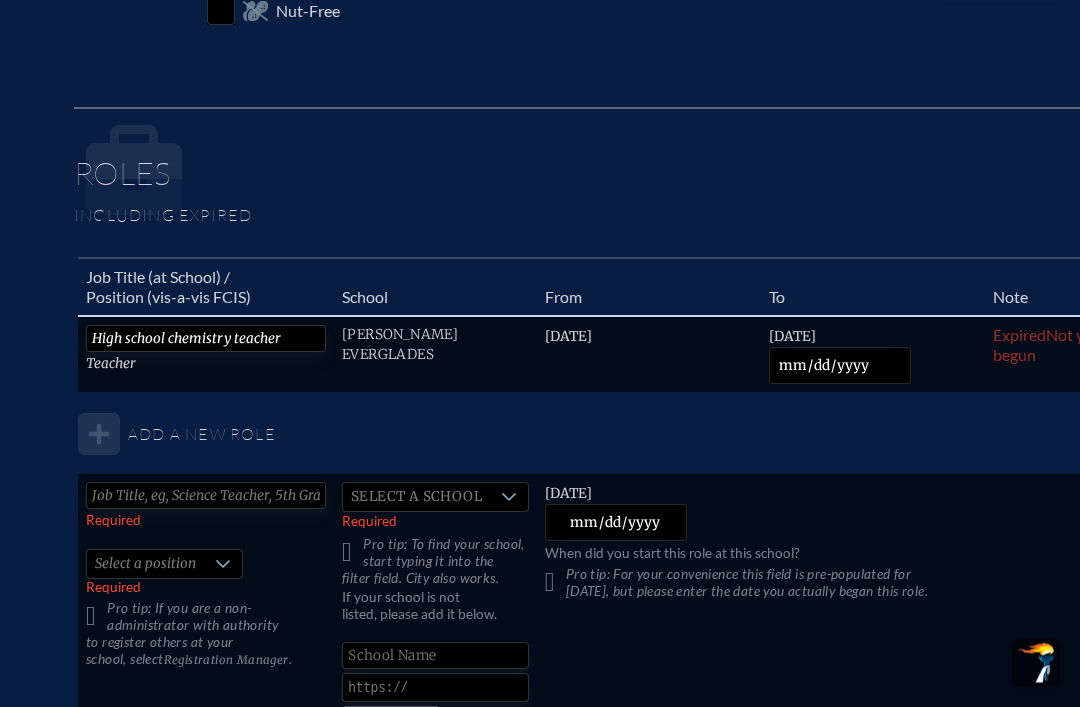 click at bounding box center [206, 496] 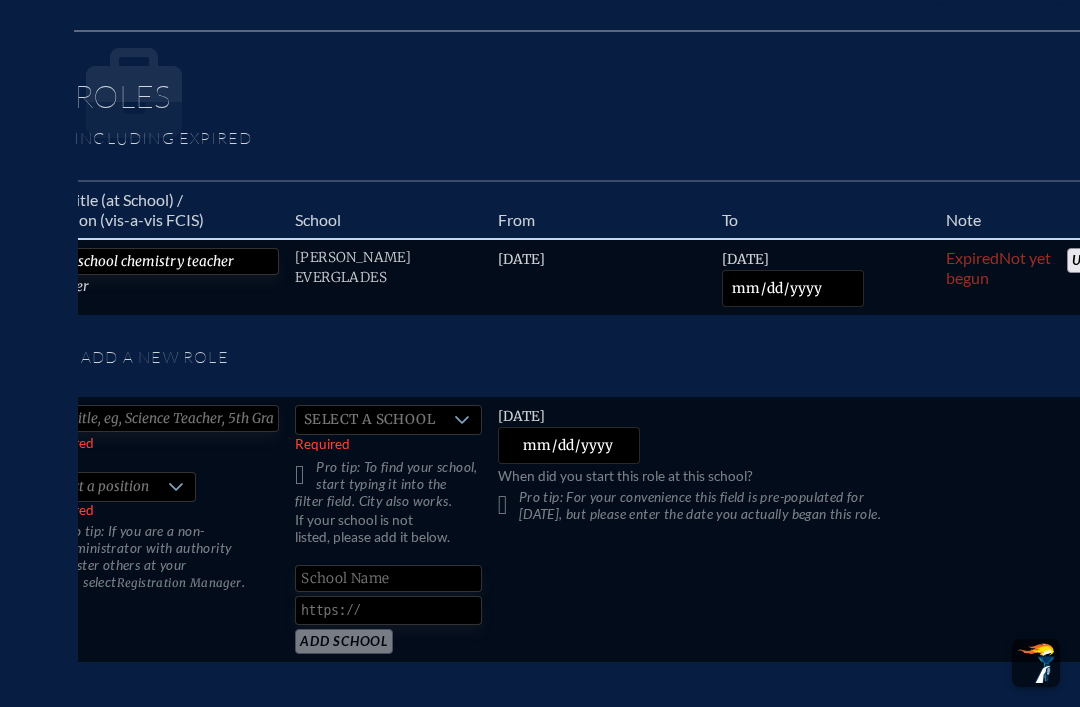 click on "Wednesday, June 4th, 2025 2025-06-04" at bounding box center [826, 277] 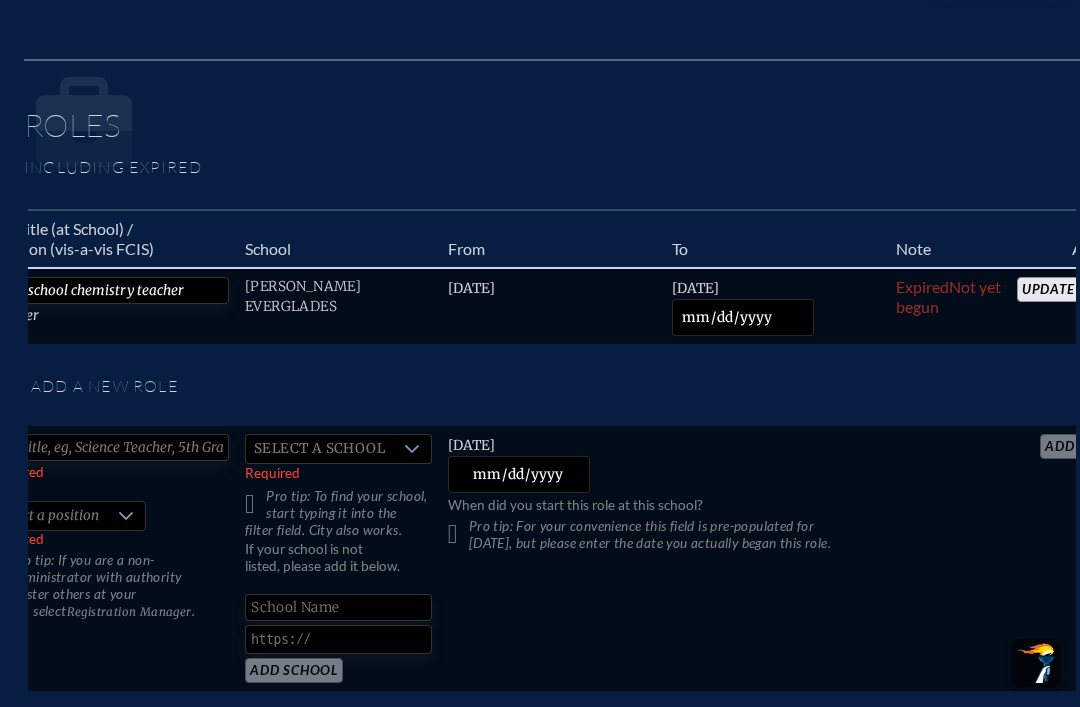 click on "2025-06-04" at bounding box center [743, 317] 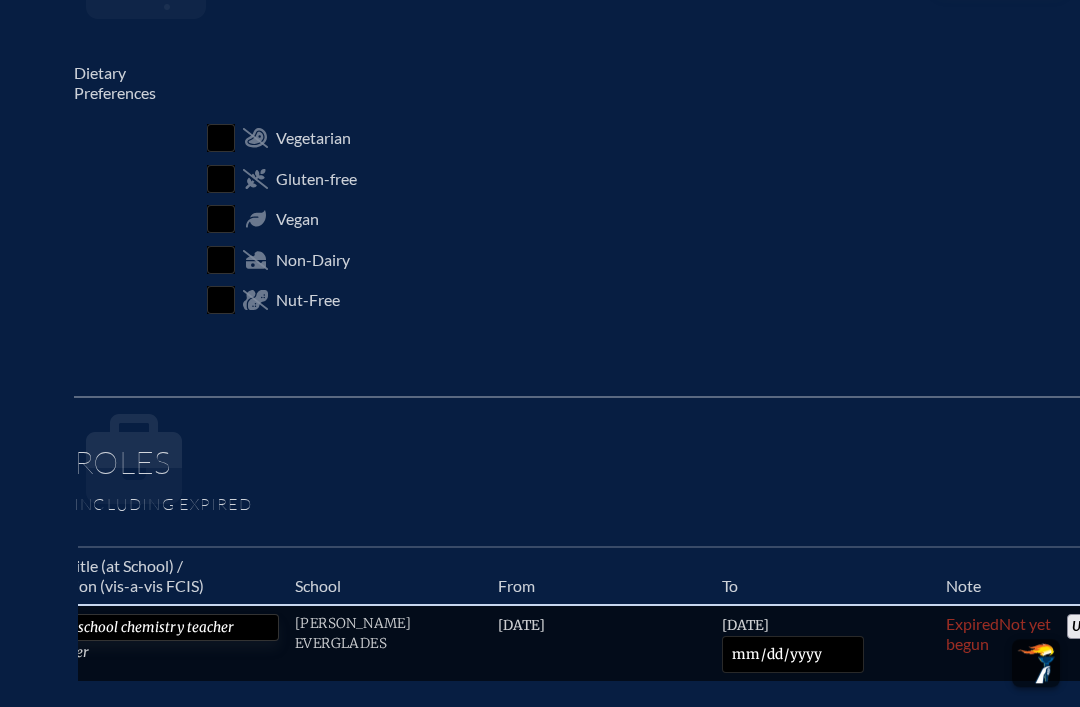 scroll, scrollTop: 746, scrollLeft: 0, axis: vertical 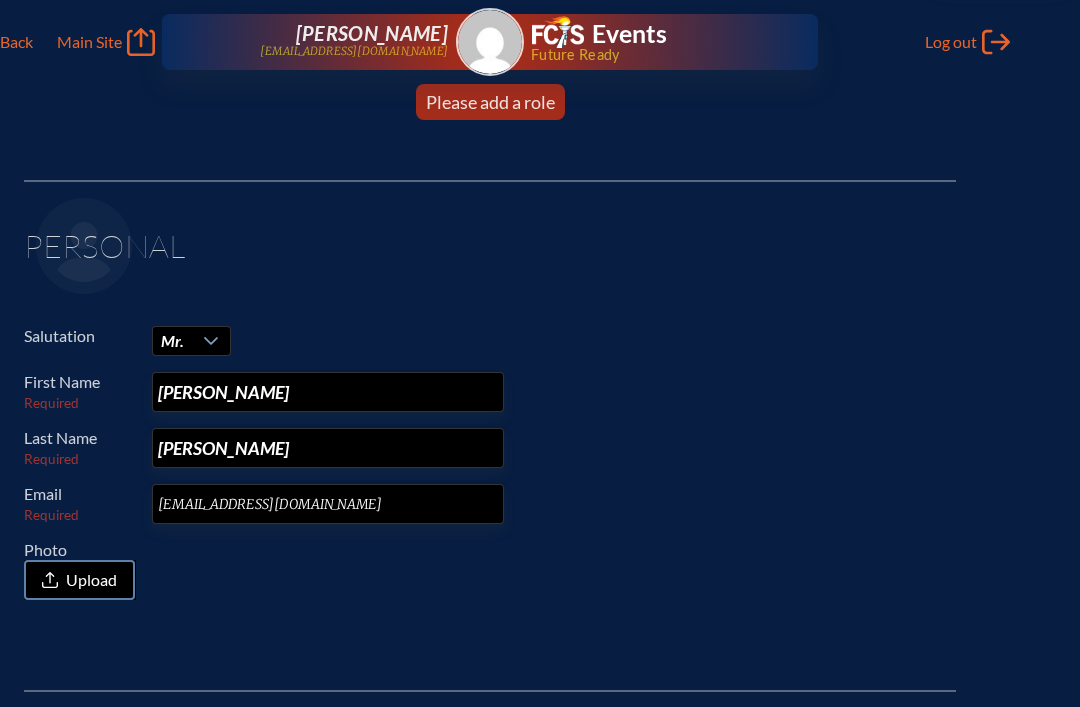 click on "Main Site" at bounding box center (89, 42) 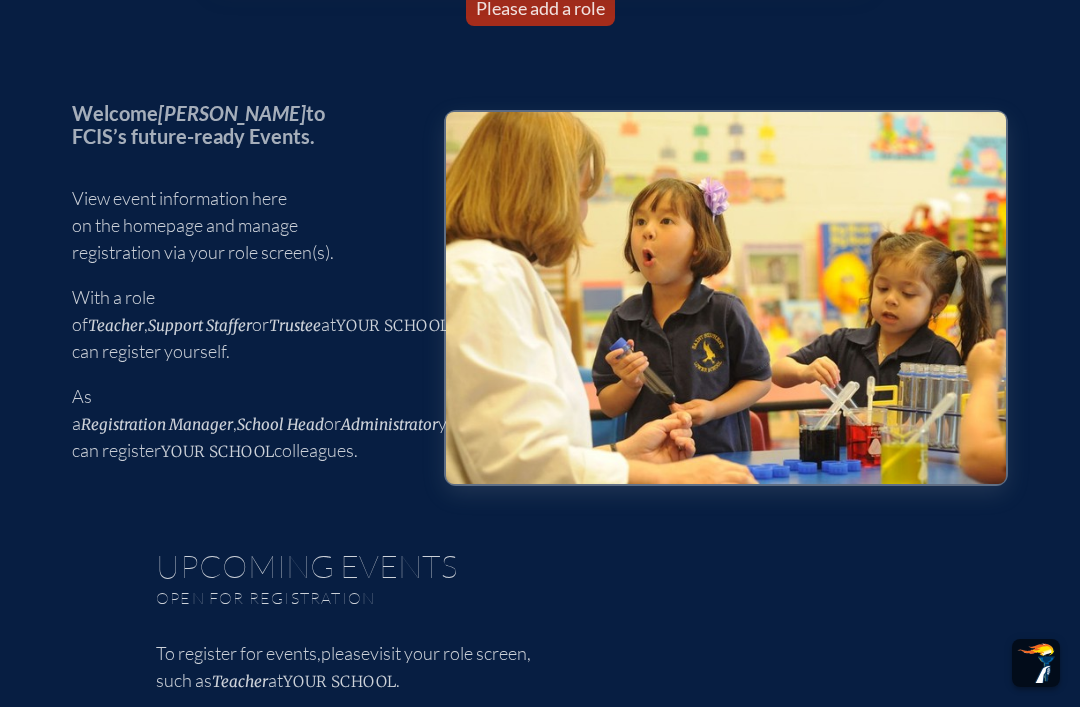 scroll, scrollTop: 0, scrollLeft: 0, axis: both 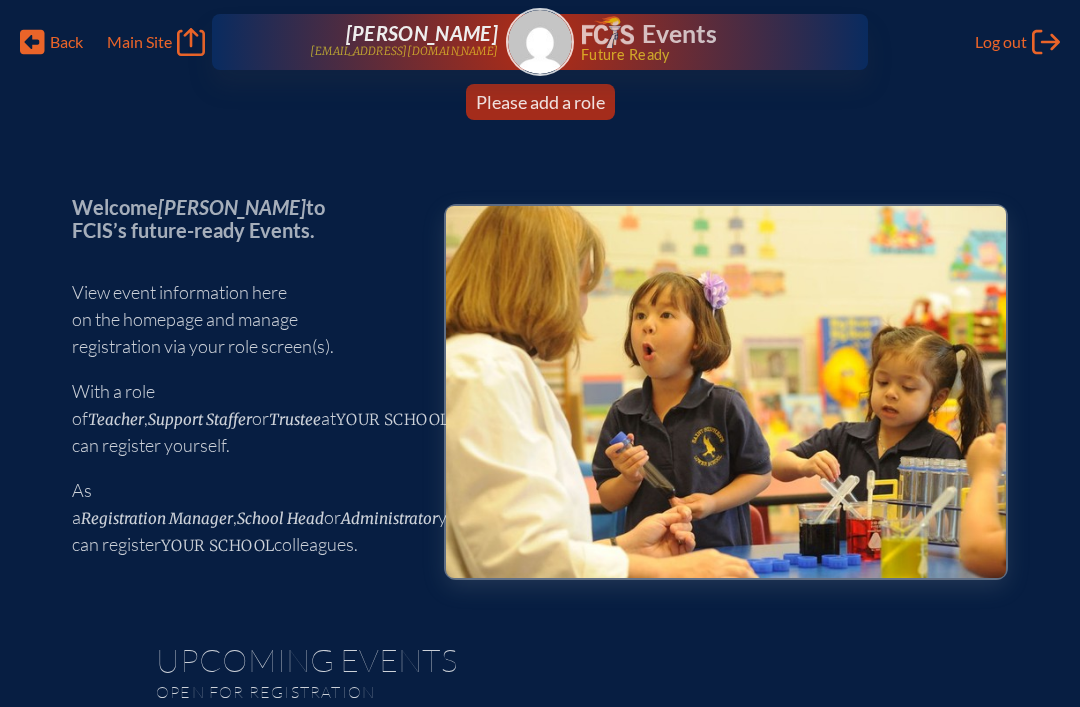 click on "Please add a role" at bounding box center [540, 102] 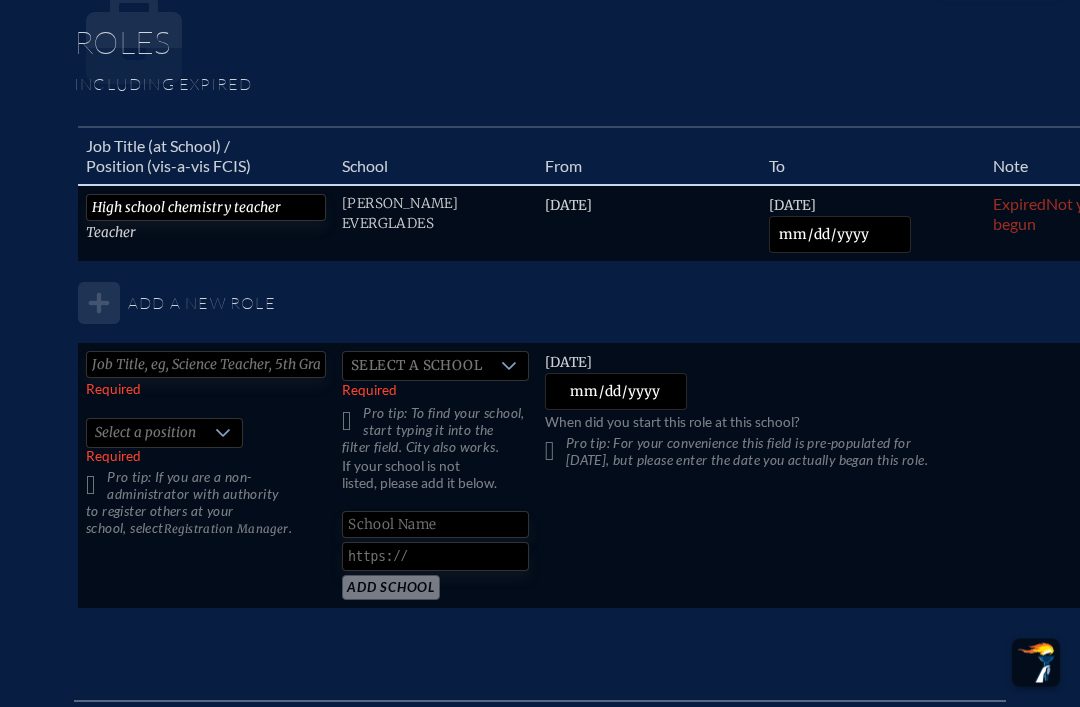 scroll, scrollTop: 1152, scrollLeft: 0, axis: vertical 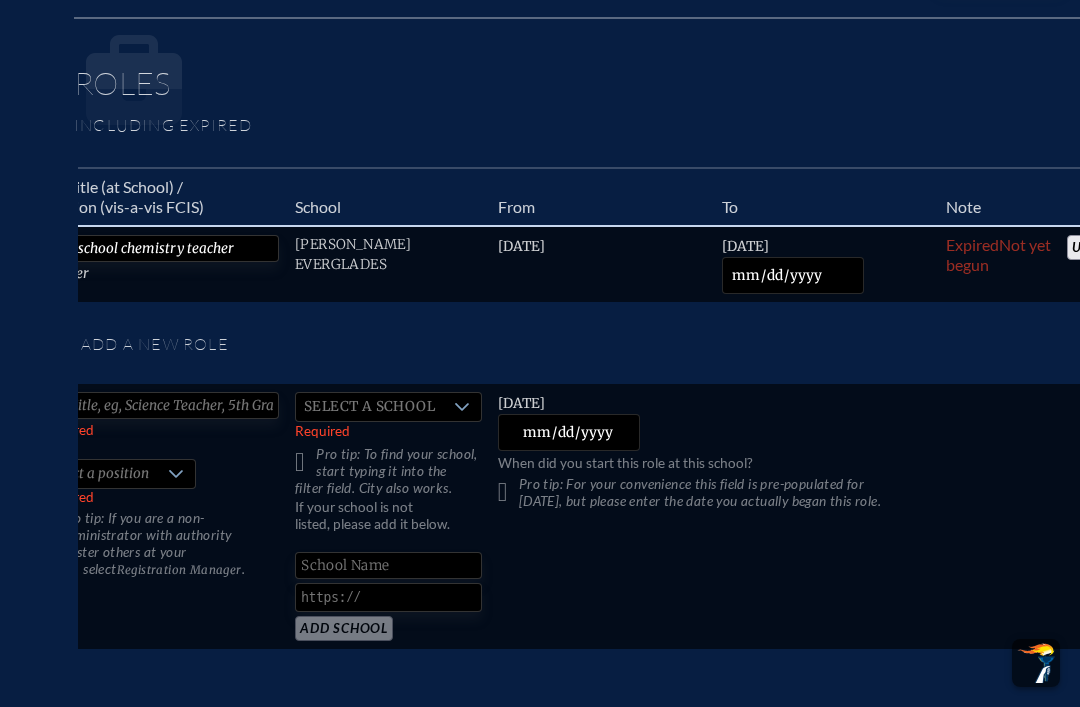 click on "2025-06-04" at bounding box center [793, 275] 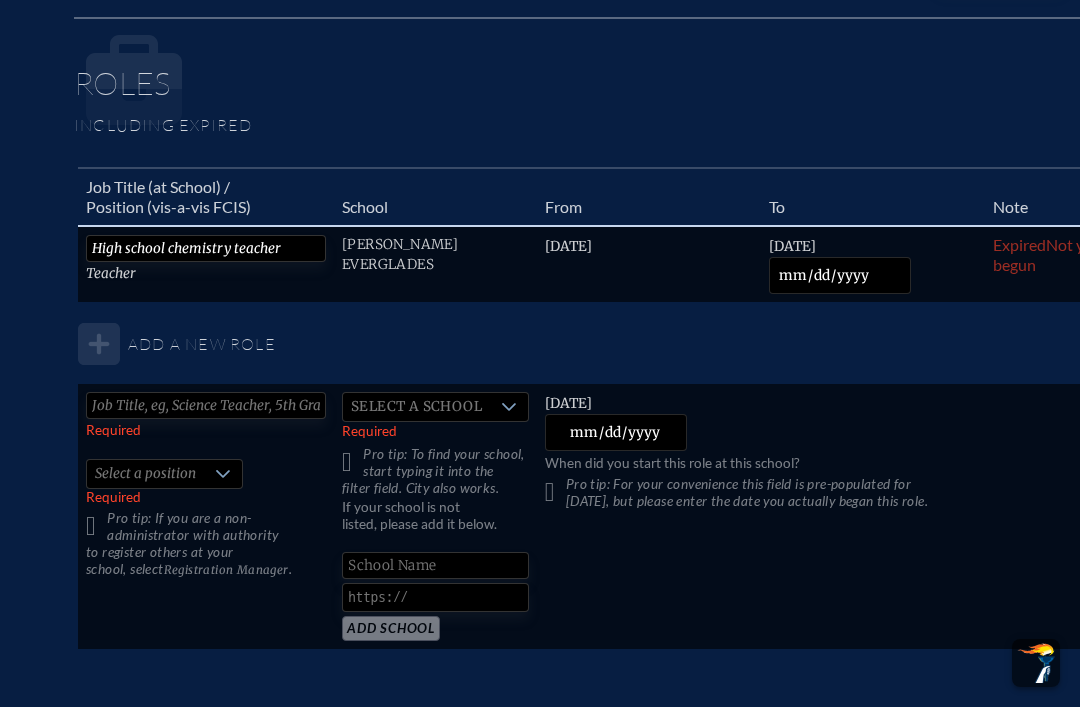 scroll, scrollTop: 0, scrollLeft: 0, axis: both 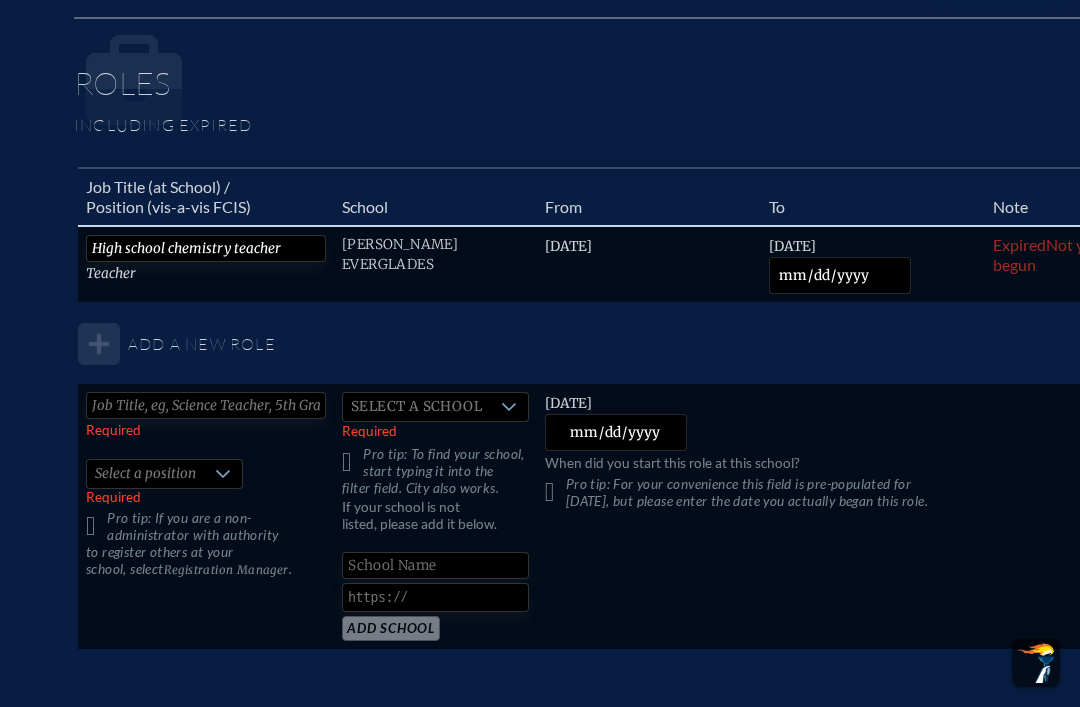 click at bounding box center [206, 405] 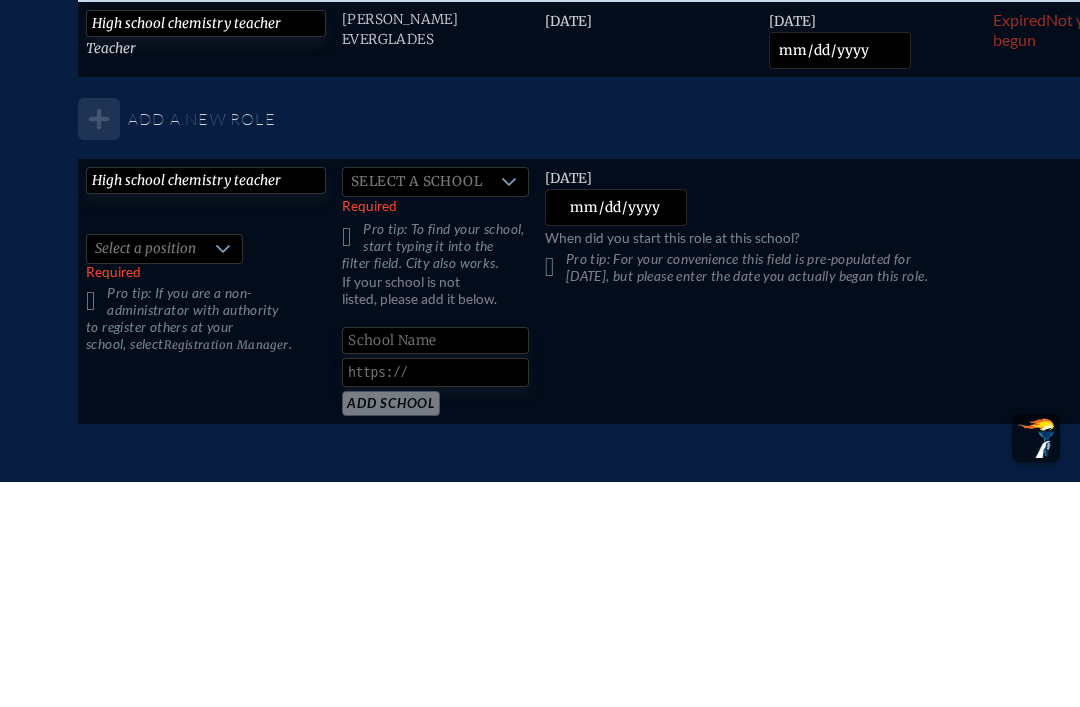 type on "High school chemistry teacher" 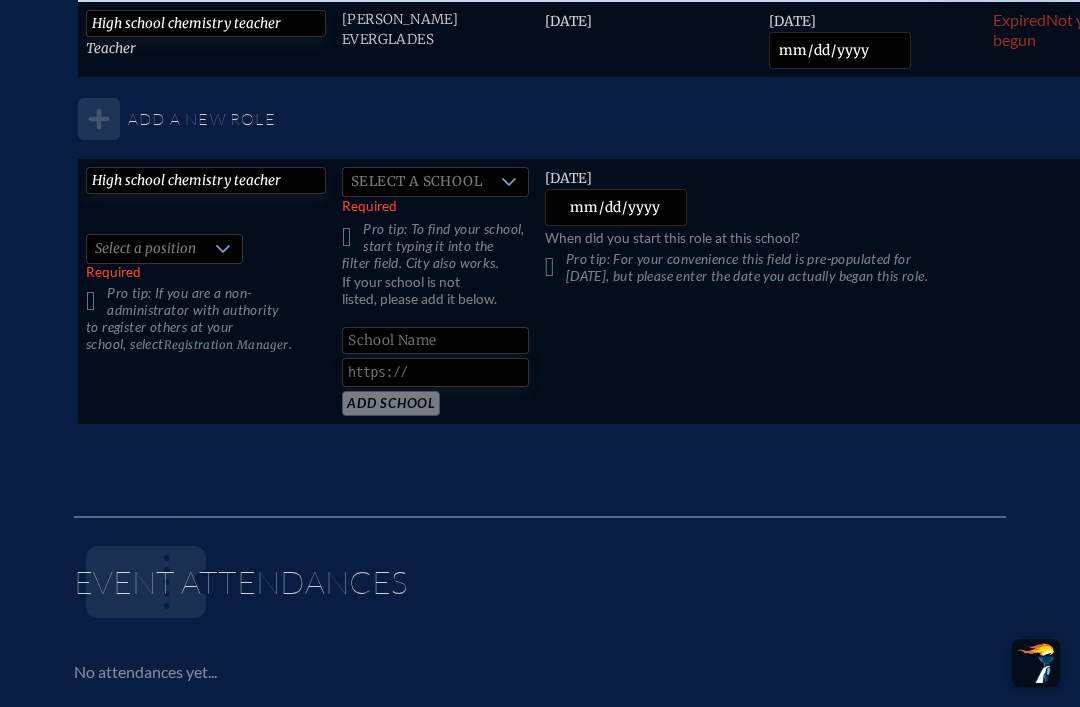 click on "Select a school" at bounding box center [416, 182] 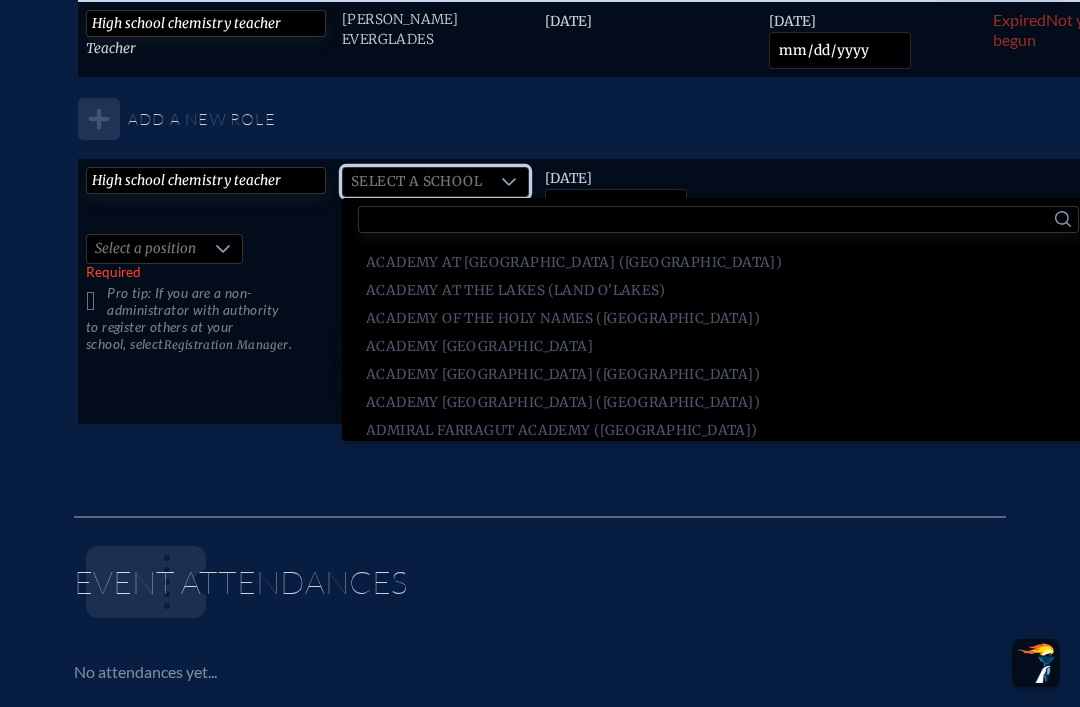 click on "Academy at Ocean Reef (Key Largo)" 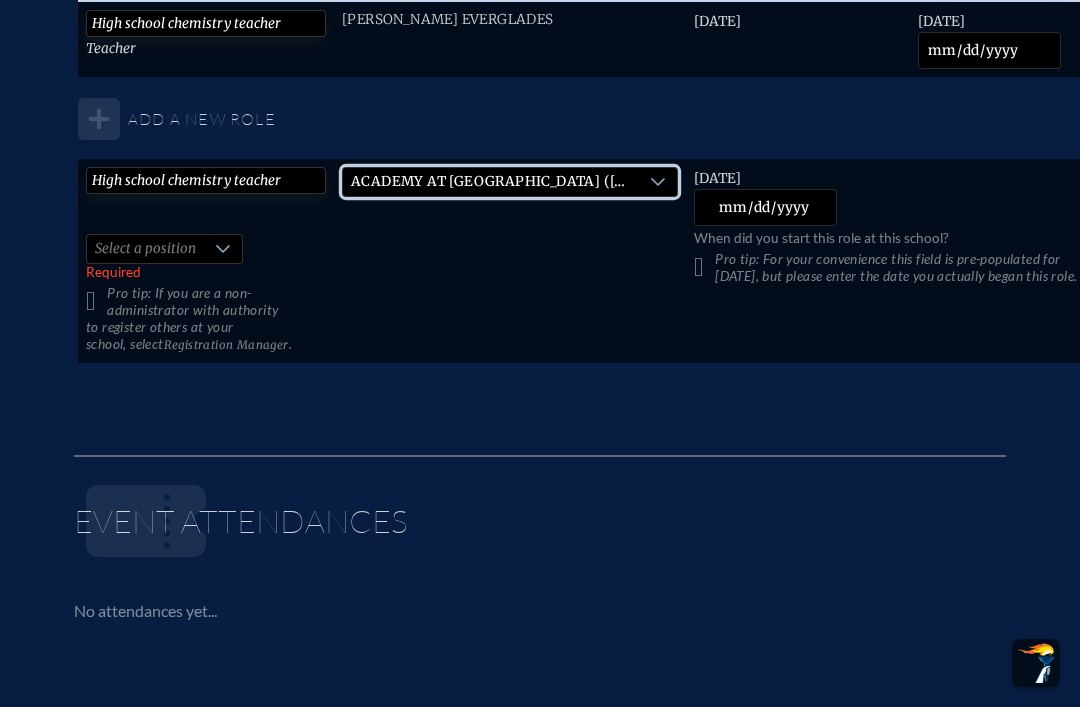 click on "Academy at Ocean Reef (Key Largo)" at bounding box center [491, 182] 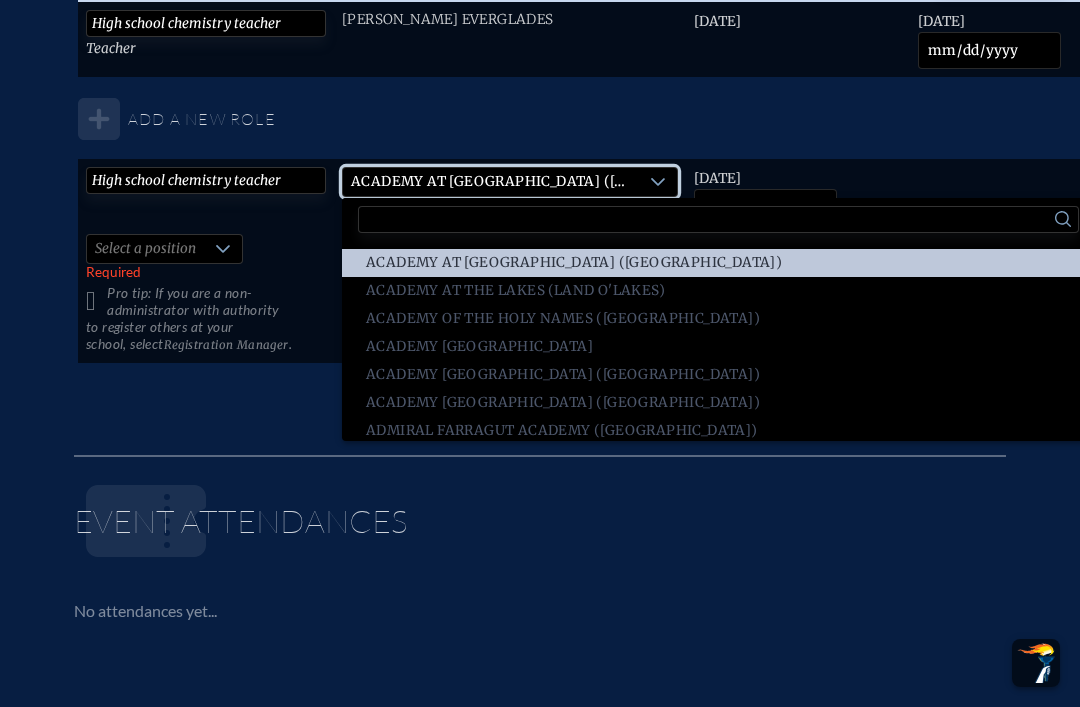 click at bounding box center (718, 219) 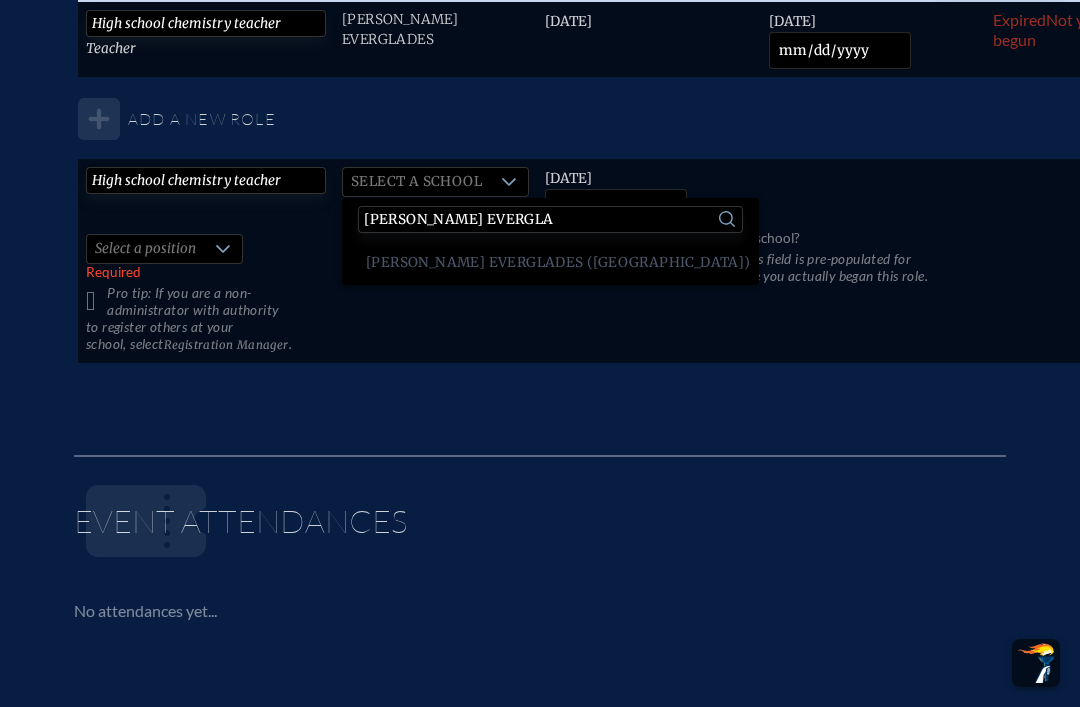 type on "Ransom evergla" 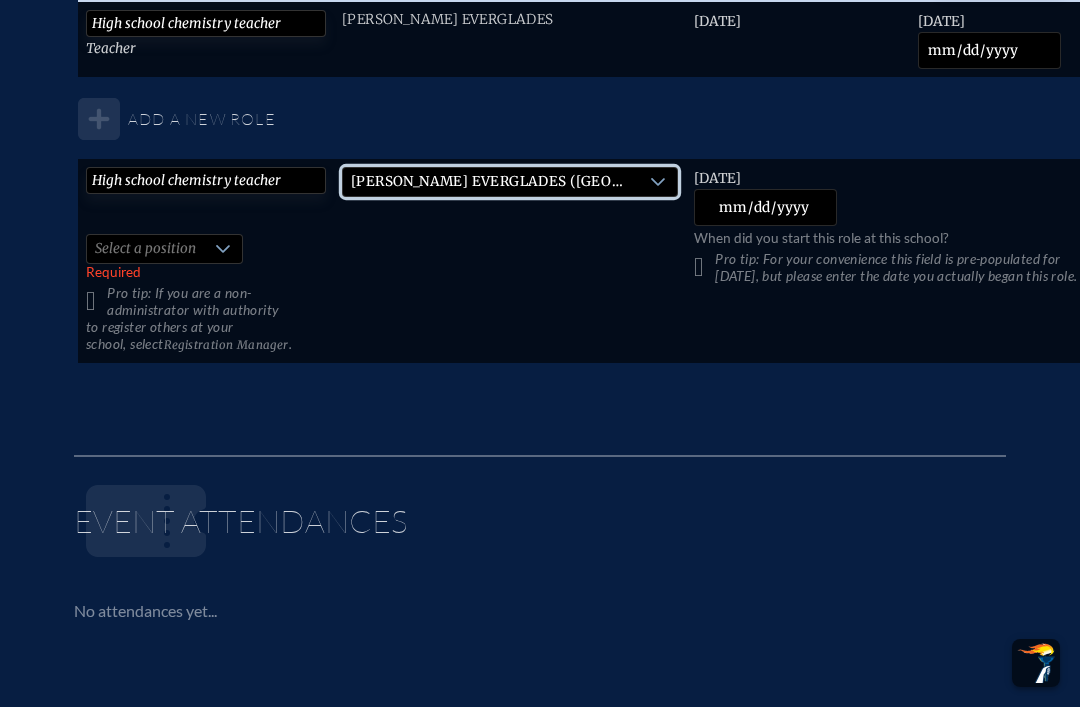 click 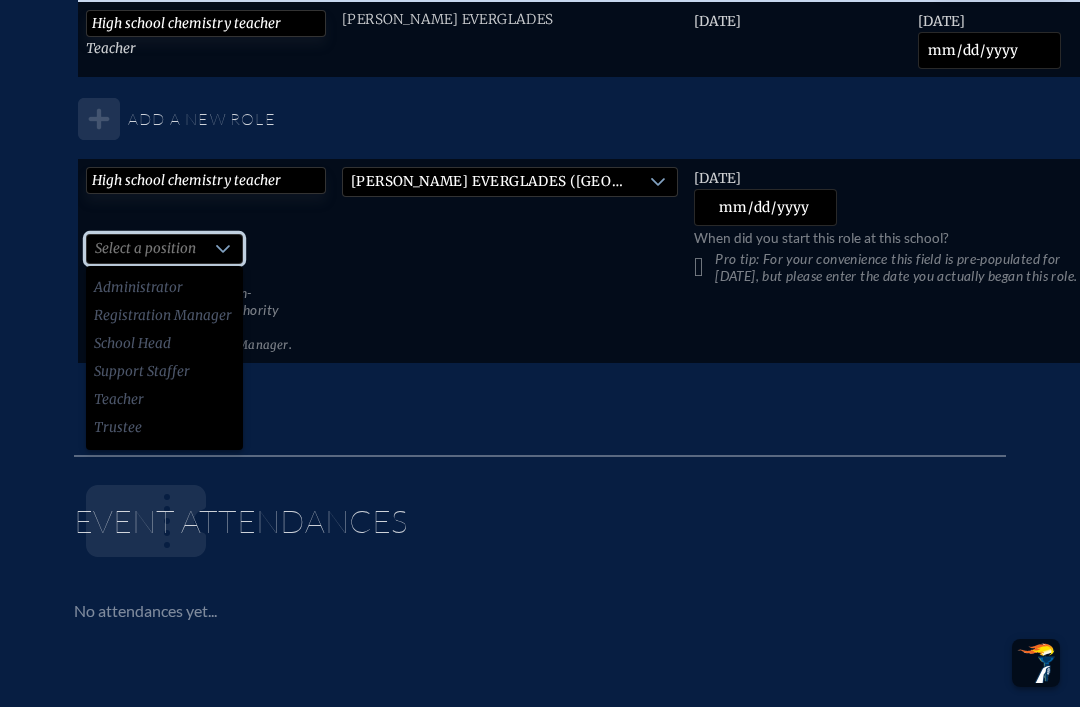 click on "Teacher" 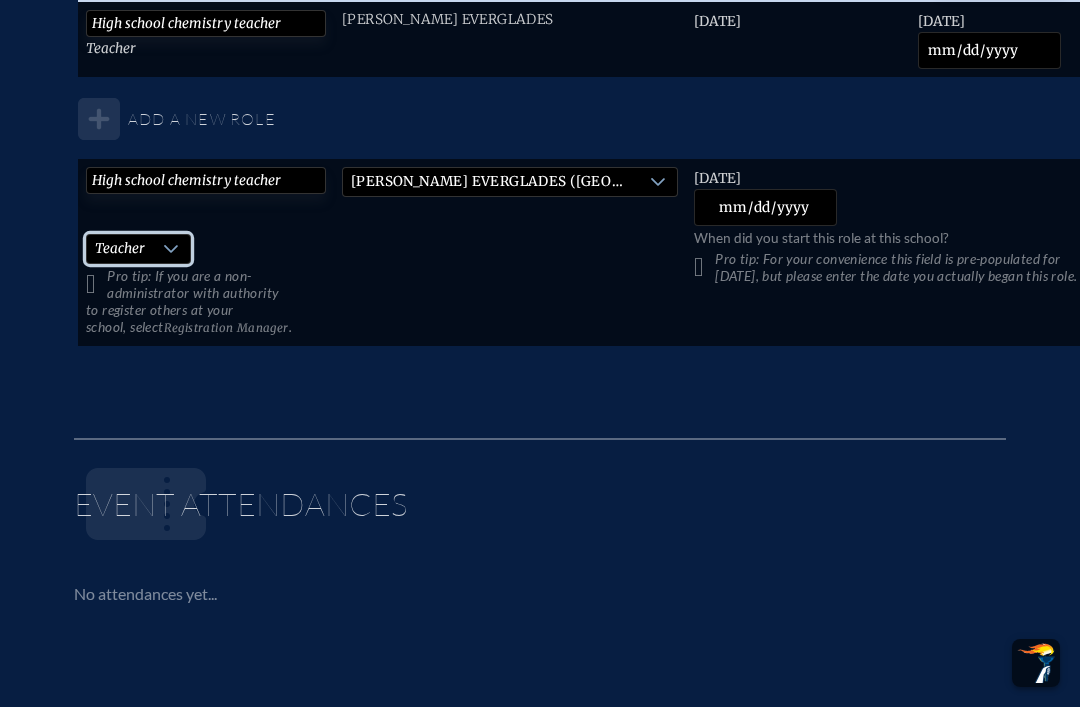 click on "Pro tip: If you are a non-administrator with authority to register others at your school, select  Registration Manager ." at bounding box center (206, 302) 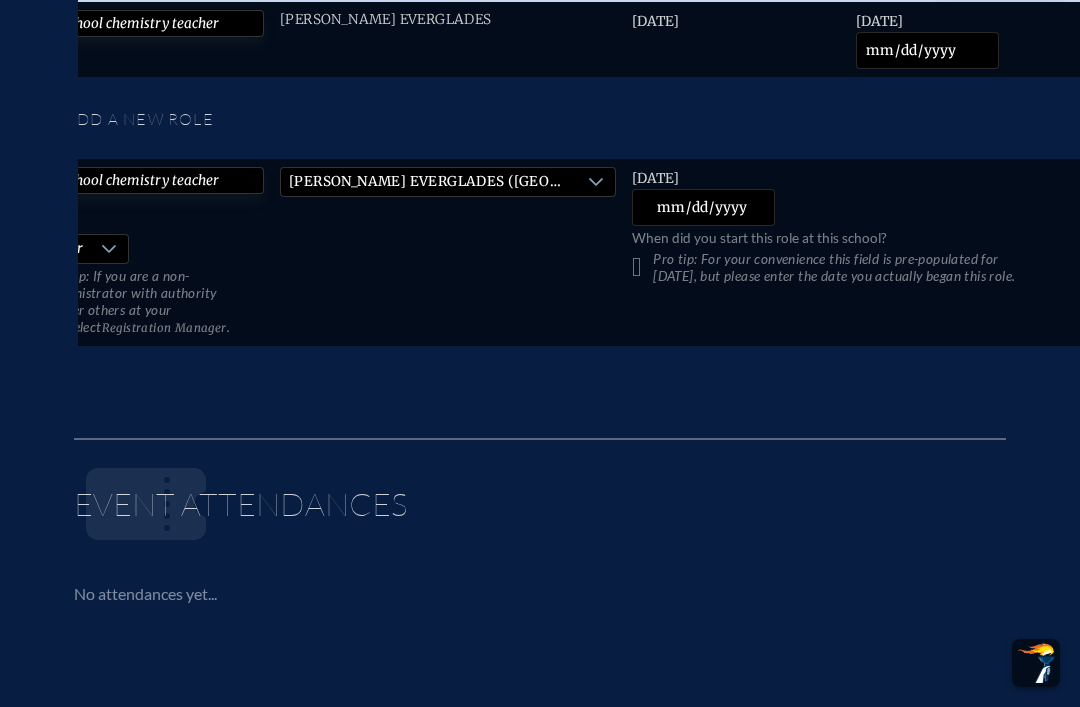 scroll, scrollTop: 0, scrollLeft: 75, axis: horizontal 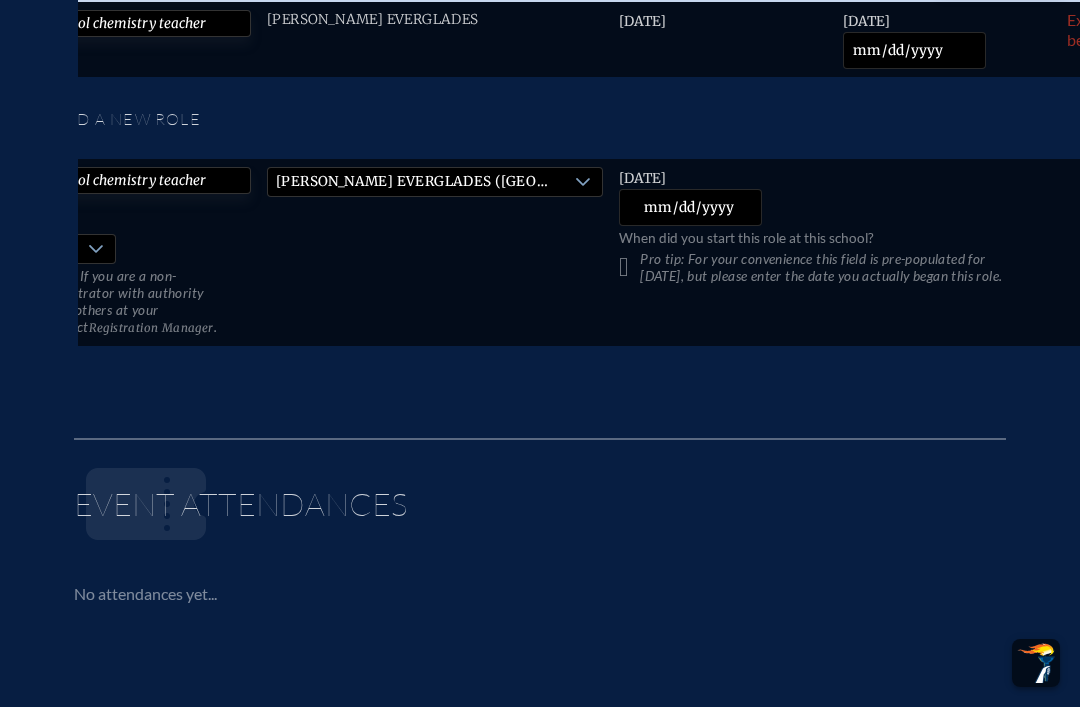 click on "2025-07-18" at bounding box center [690, 207] 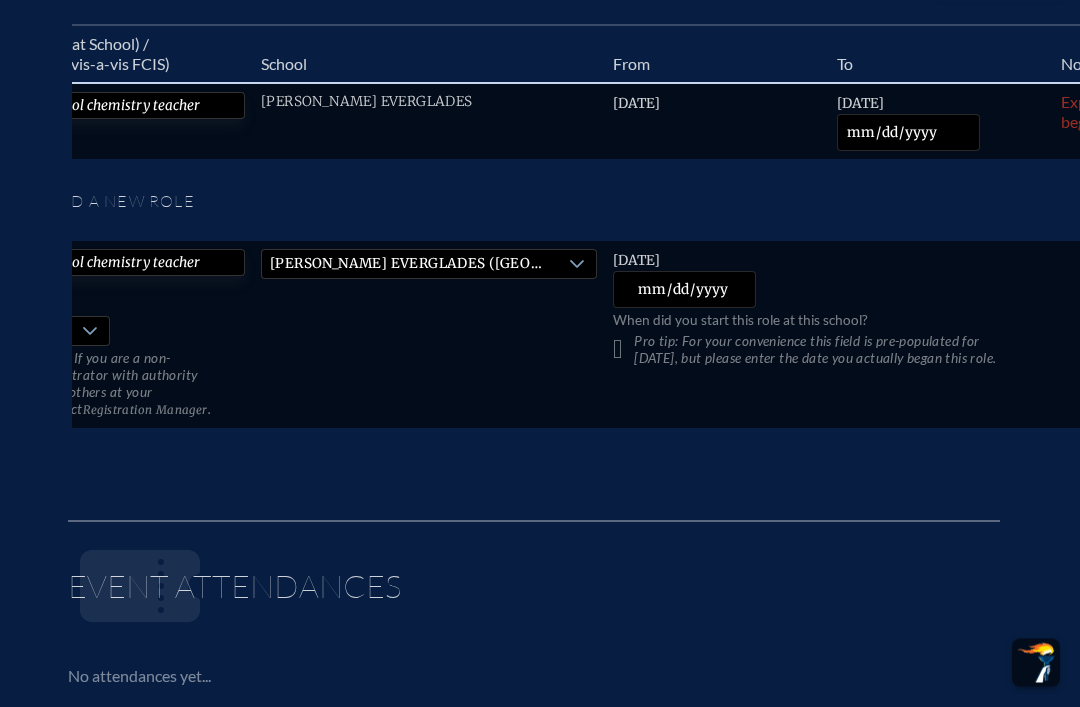 scroll, scrollTop: 1302, scrollLeft: 6, axis: both 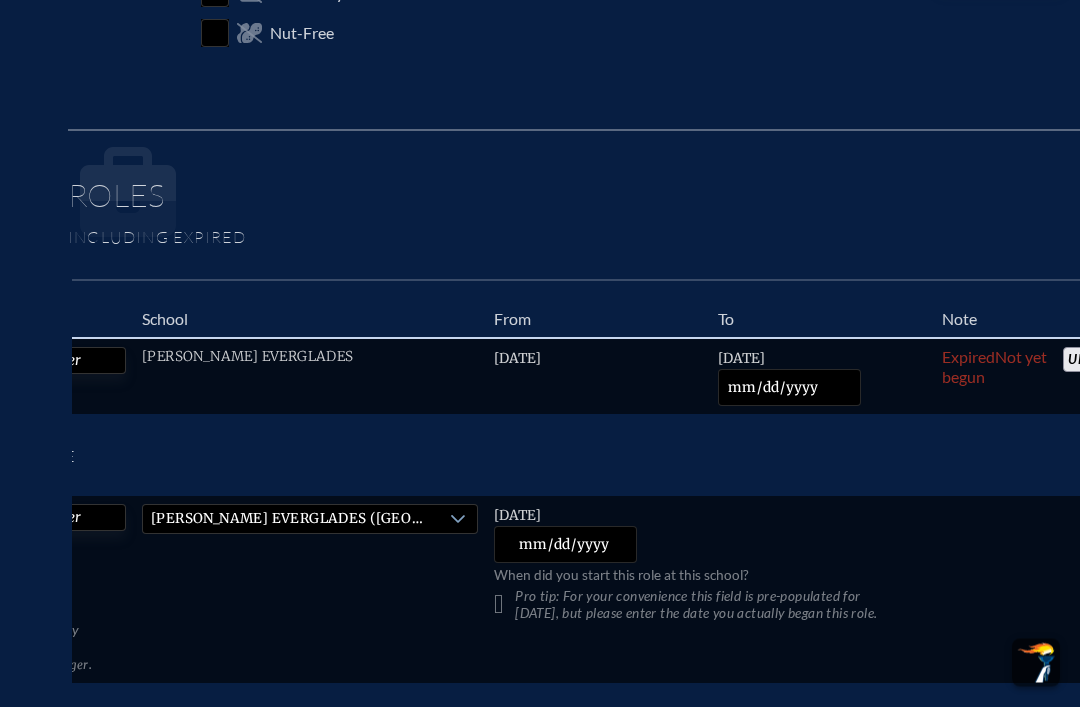 click on "2025-06-04" at bounding box center (789, 388) 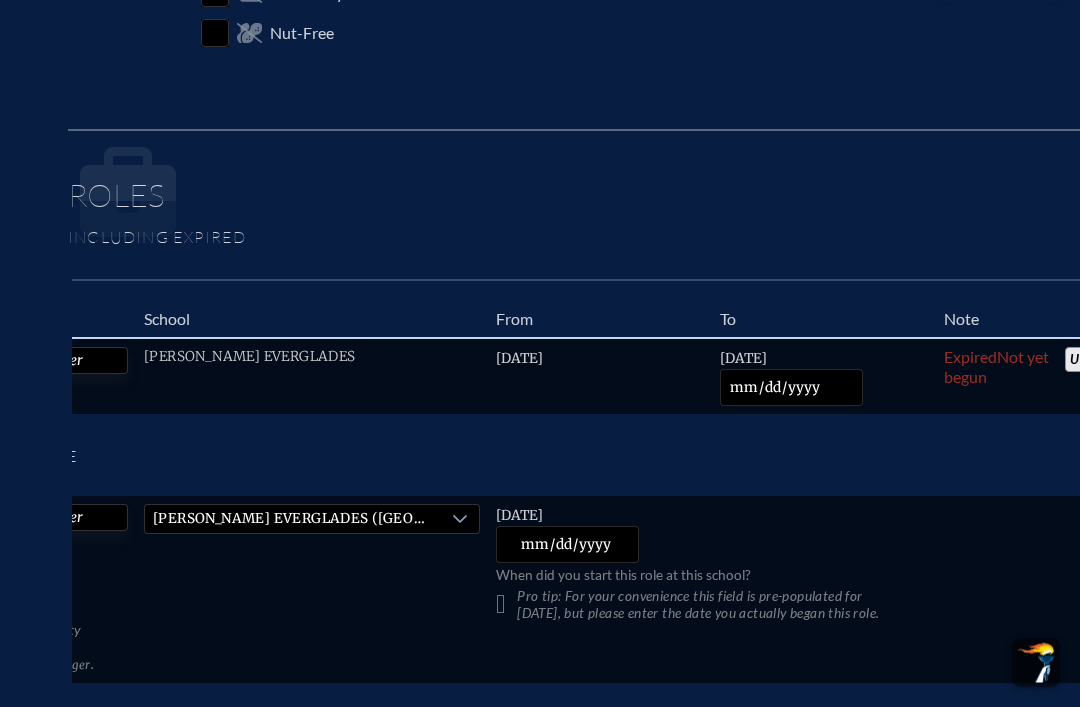 scroll, scrollTop: 1040, scrollLeft: 6, axis: both 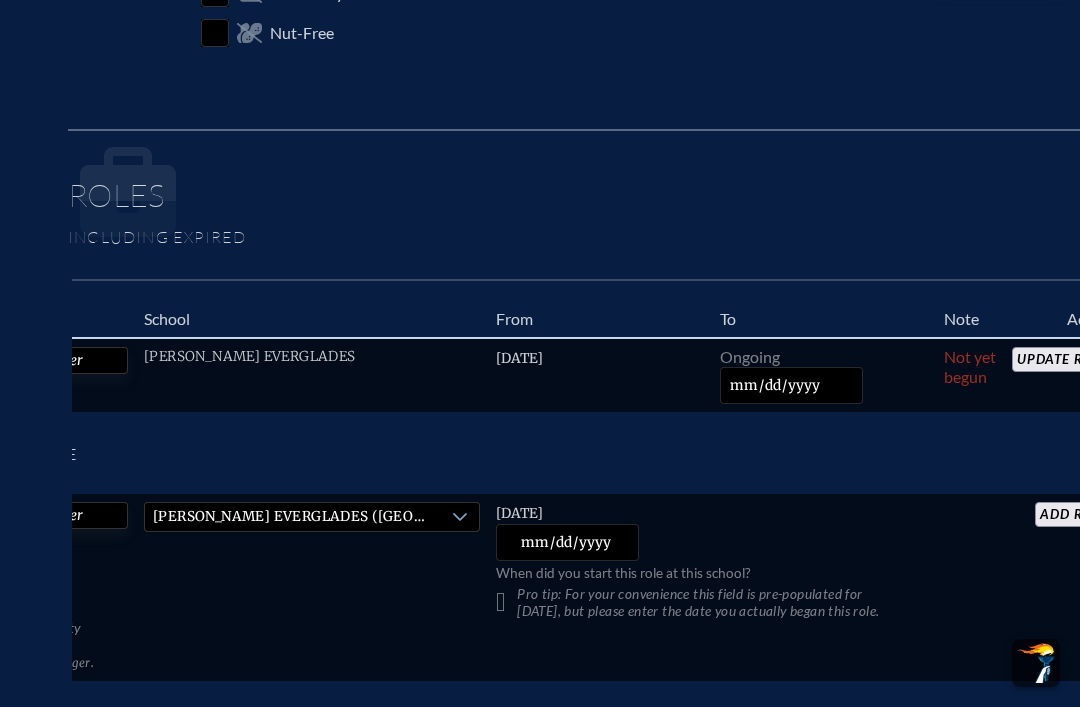 click on "Update Role" at bounding box center (1062, 359) 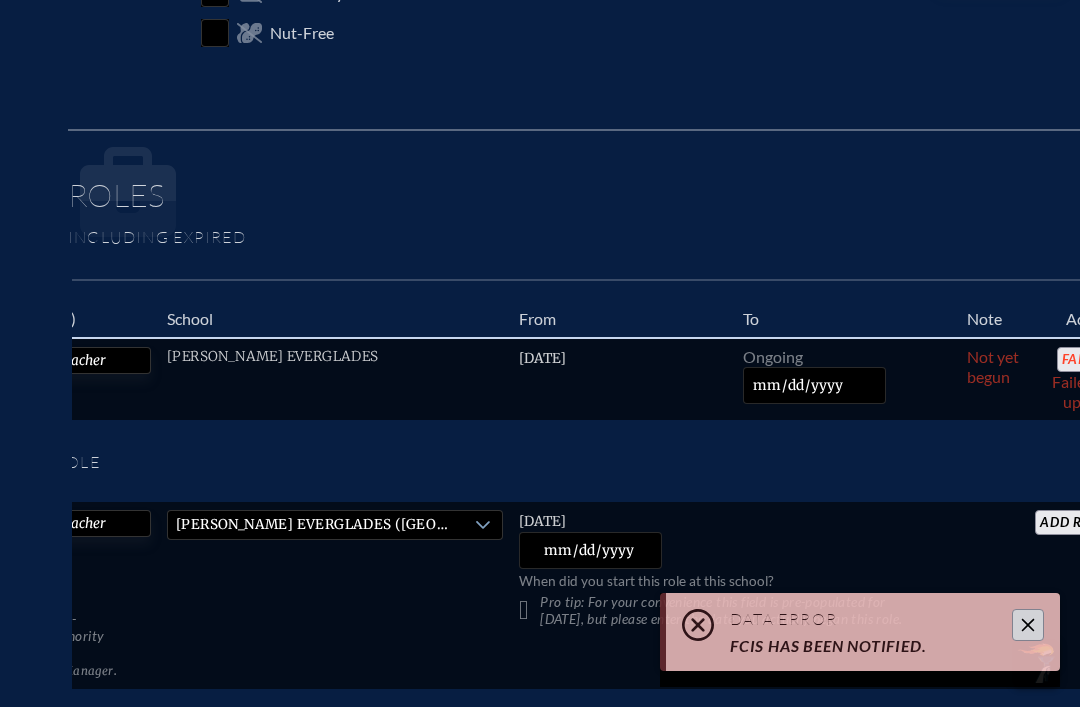 click at bounding box center [1028, 625] 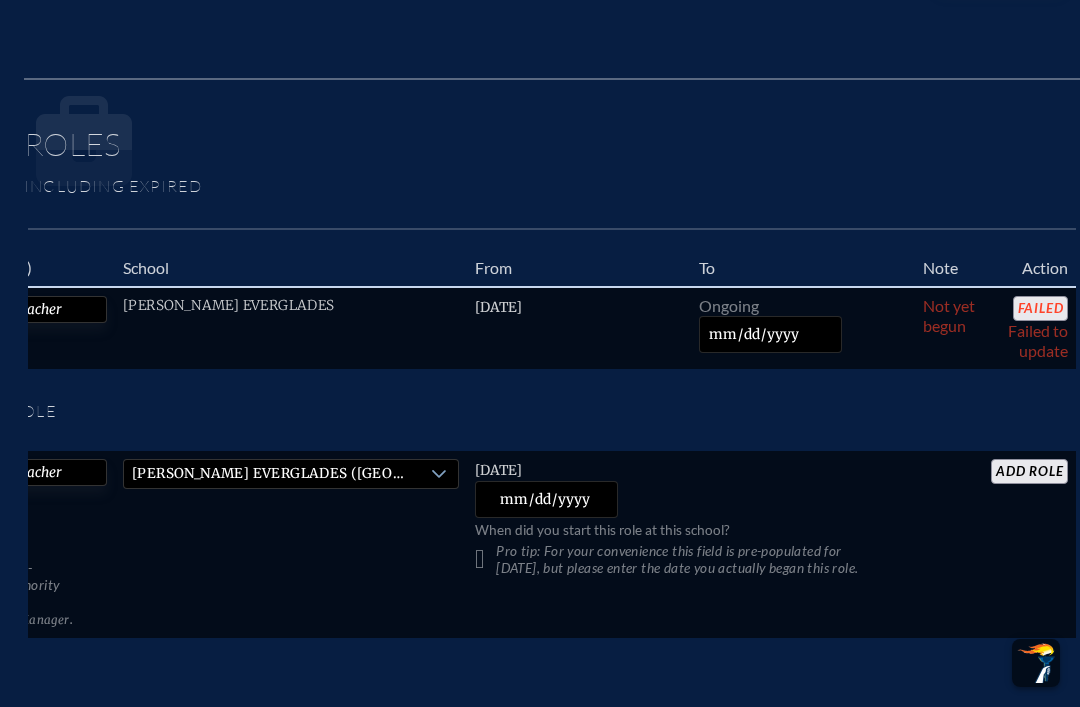 scroll, scrollTop: 1091, scrollLeft: 50, axis: both 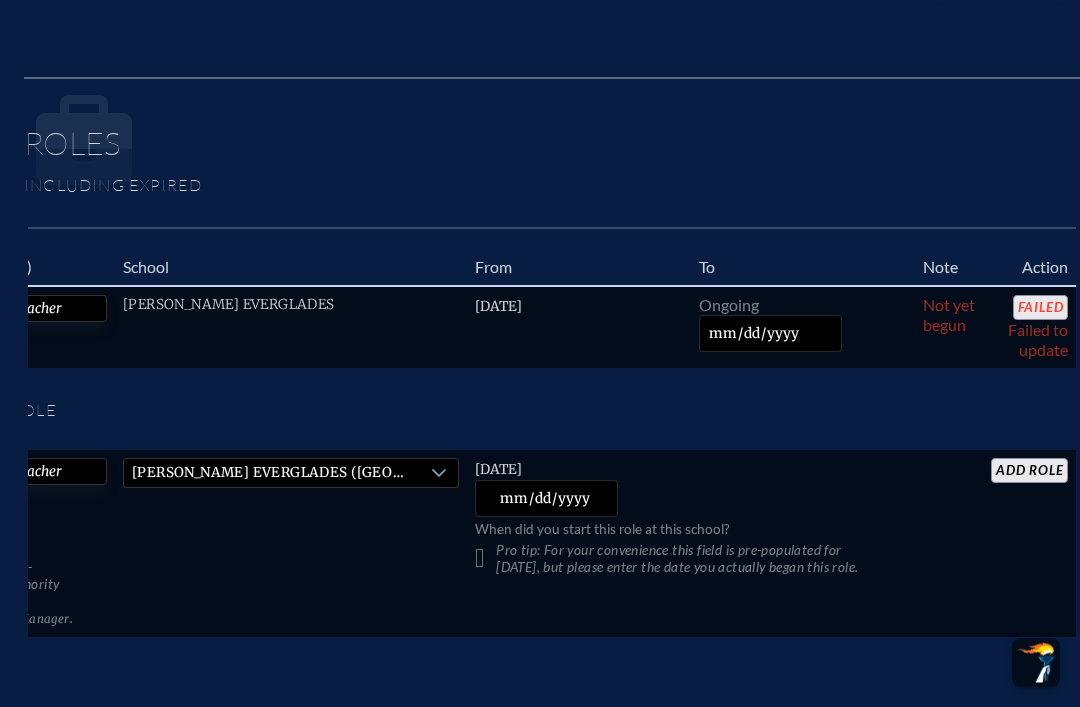 click on "Wednesday, August 6th, 2025" at bounding box center [498, 307] 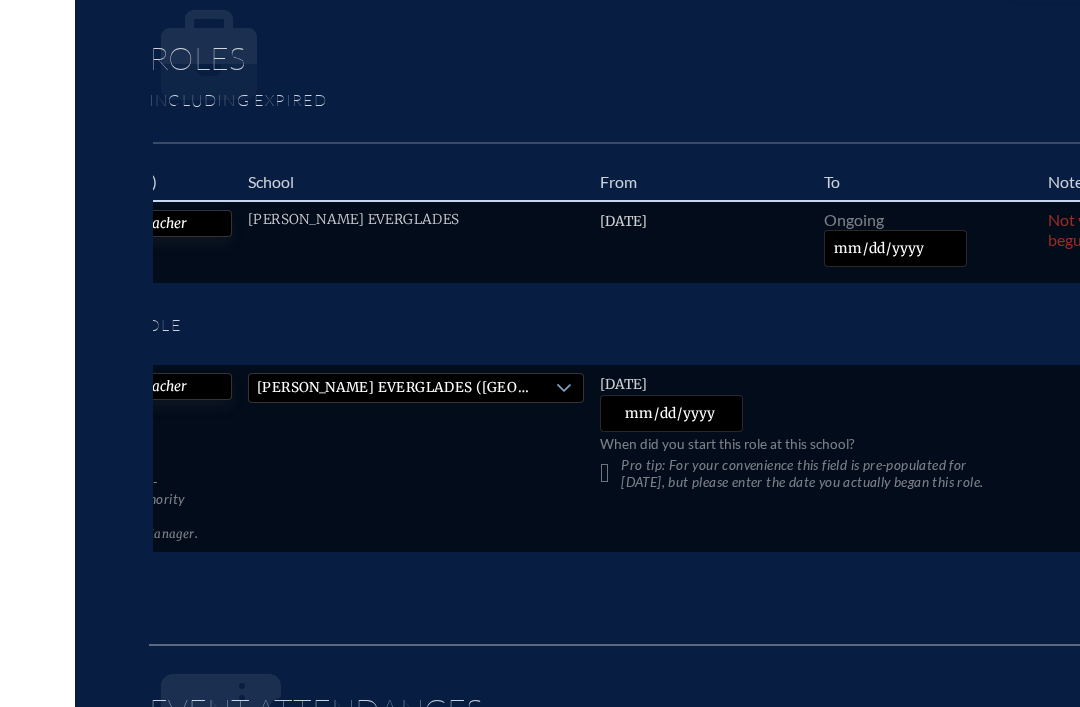 scroll, scrollTop: 1207, scrollLeft: 0, axis: vertical 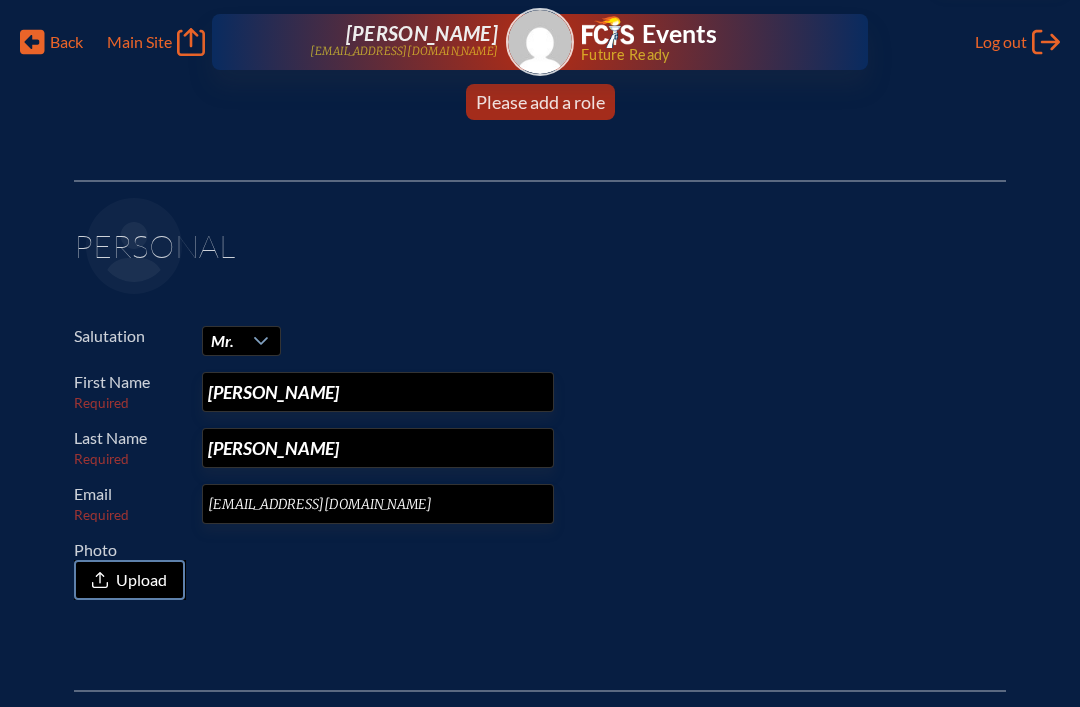 click on "Back" 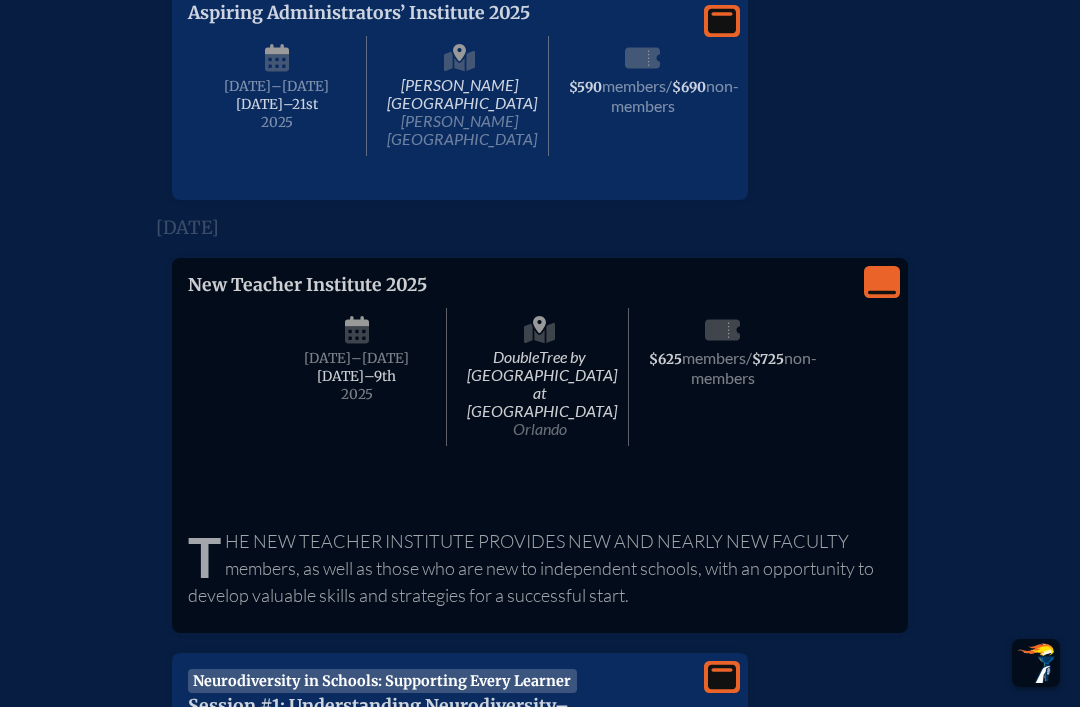click on "–[DATE]" at bounding box center [380, 358] 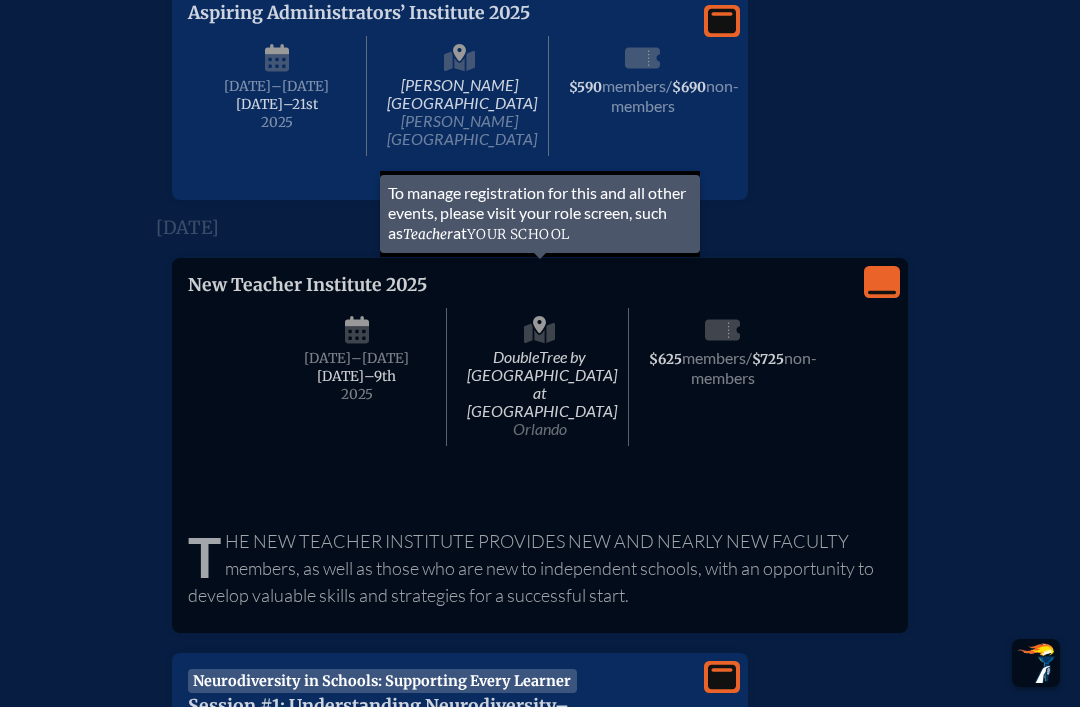 click on "[DATE]–⁠9th" at bounding box center [356, 376] 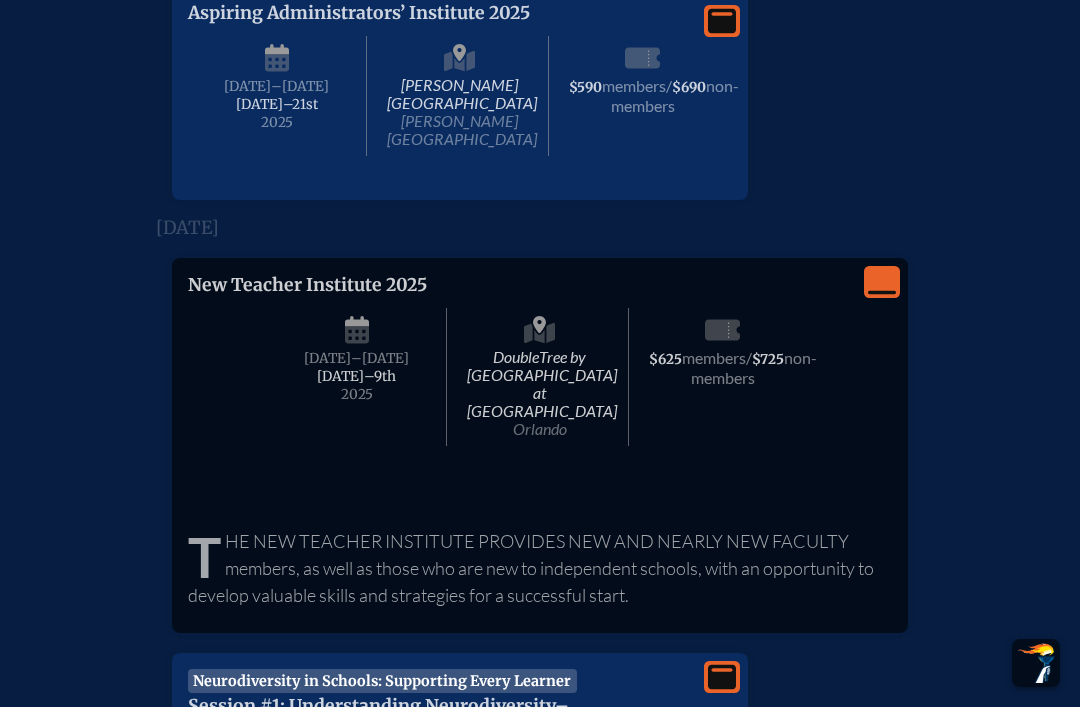 click on "2025" at bounding box center [357, 394] 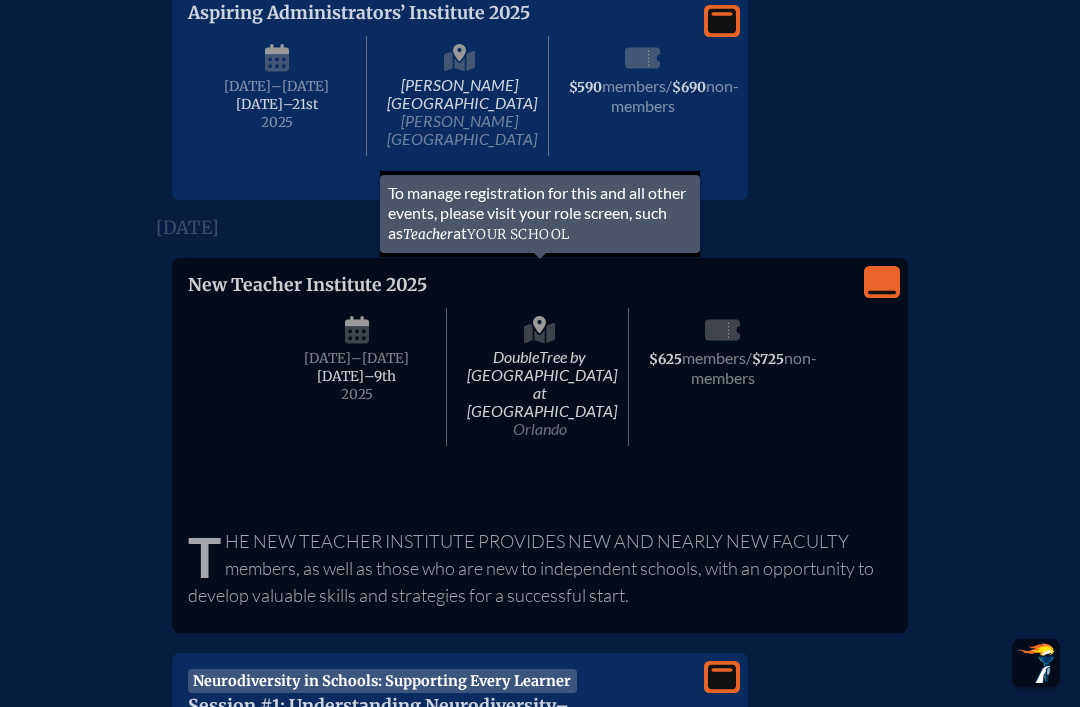 click on "View Less New Teacher Institute 2025   DoubleTree by Hilton Hotel Orlando at SeaWorld Orlando Sunday –Tuesday ,   September 7th–⁠9th ,   2025  $625  members  /   $725  non-members The New Teacher Institute provides new and nearly new faculty members, as well as those who are new to independent schools, with an opportunity to develop valuable skills and strategies for a successful start." 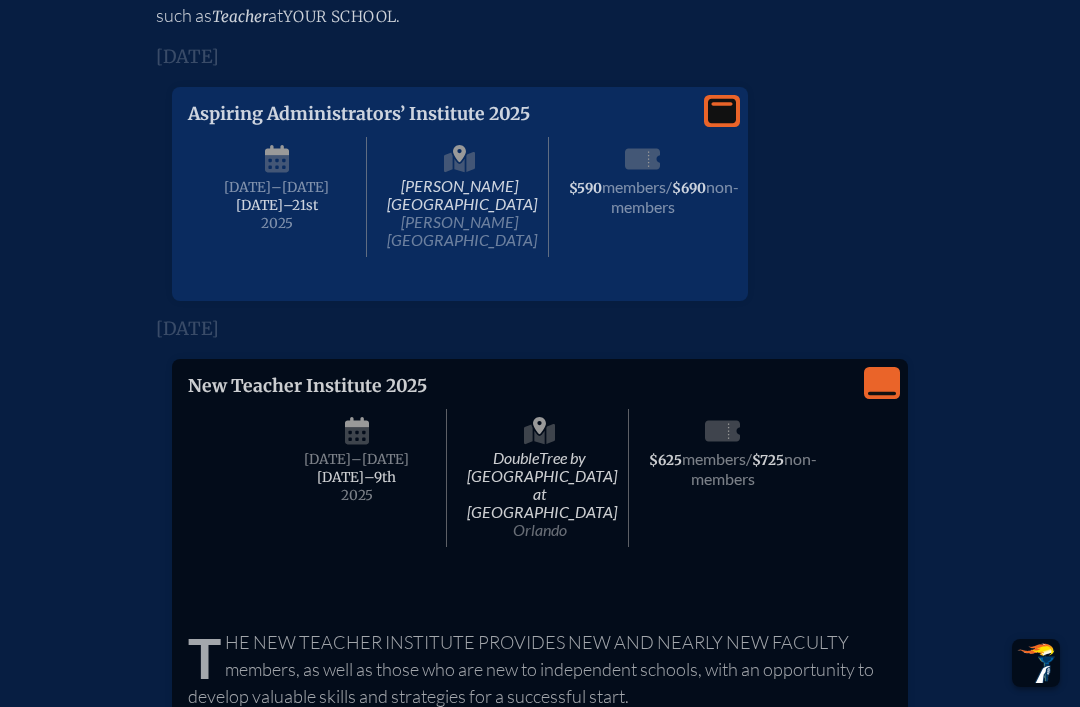 click on "Sunday –Tuesday ,   September 7th–⁠9th ,   2025" at bounding box center (357, 478) 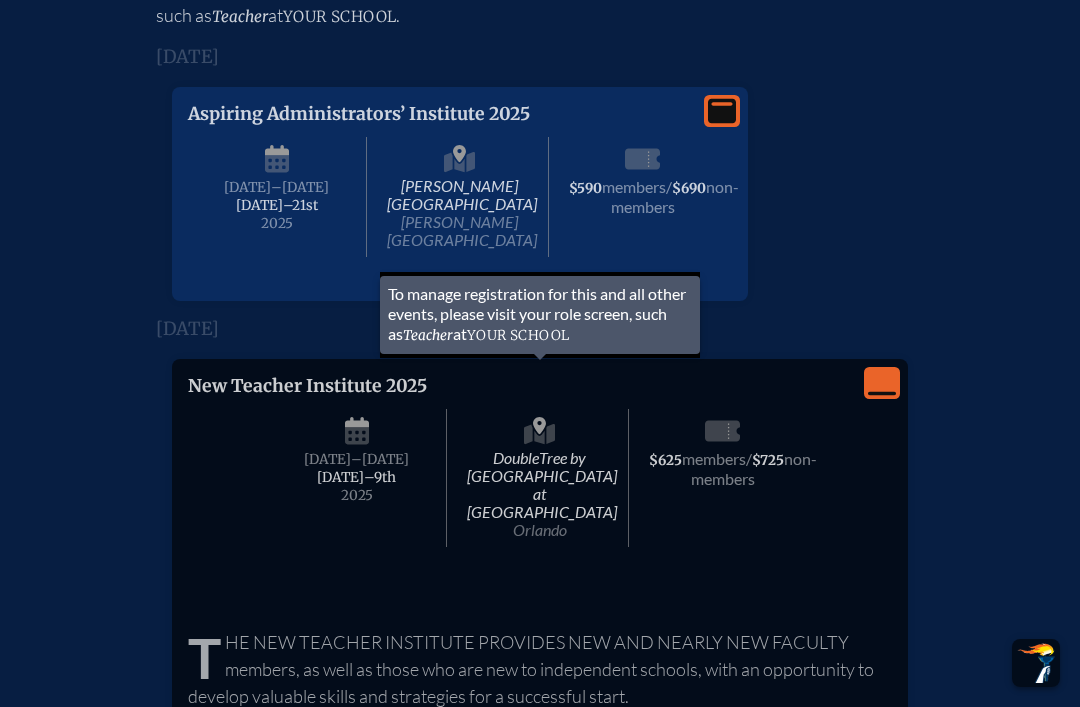 click on "Session #1: Understanding Neurodiversity–Identification, Referrals, & Assessment" at bounding box center (440, 818) 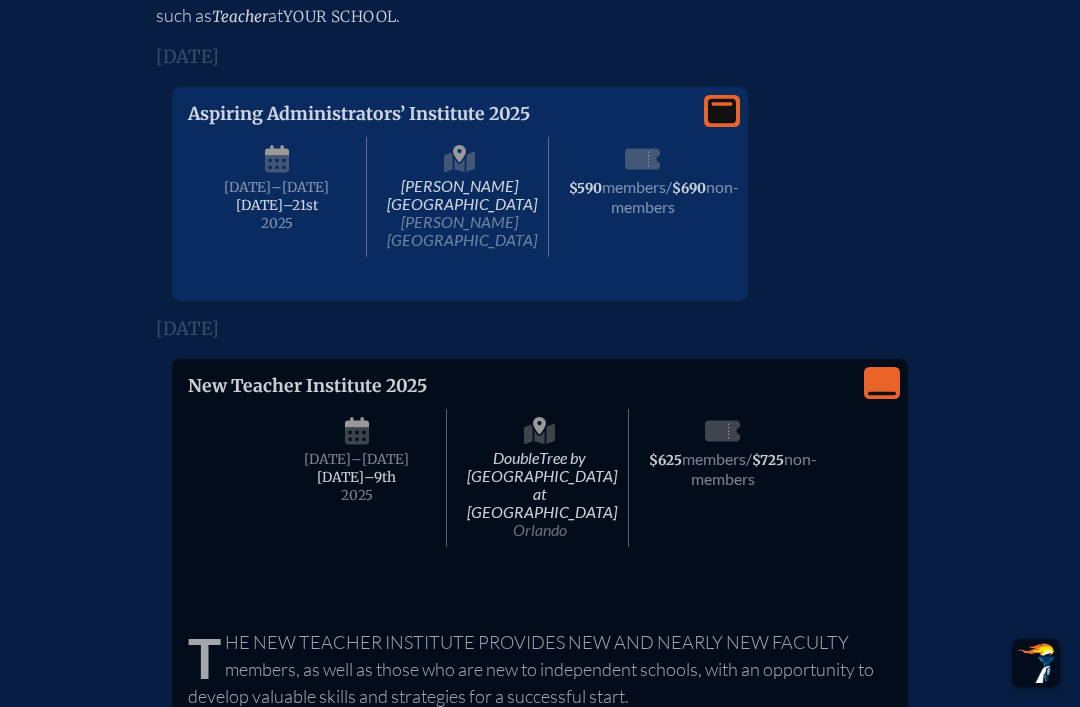 click on "[DATE]–⁠9th" at bounding box center [356, 477] 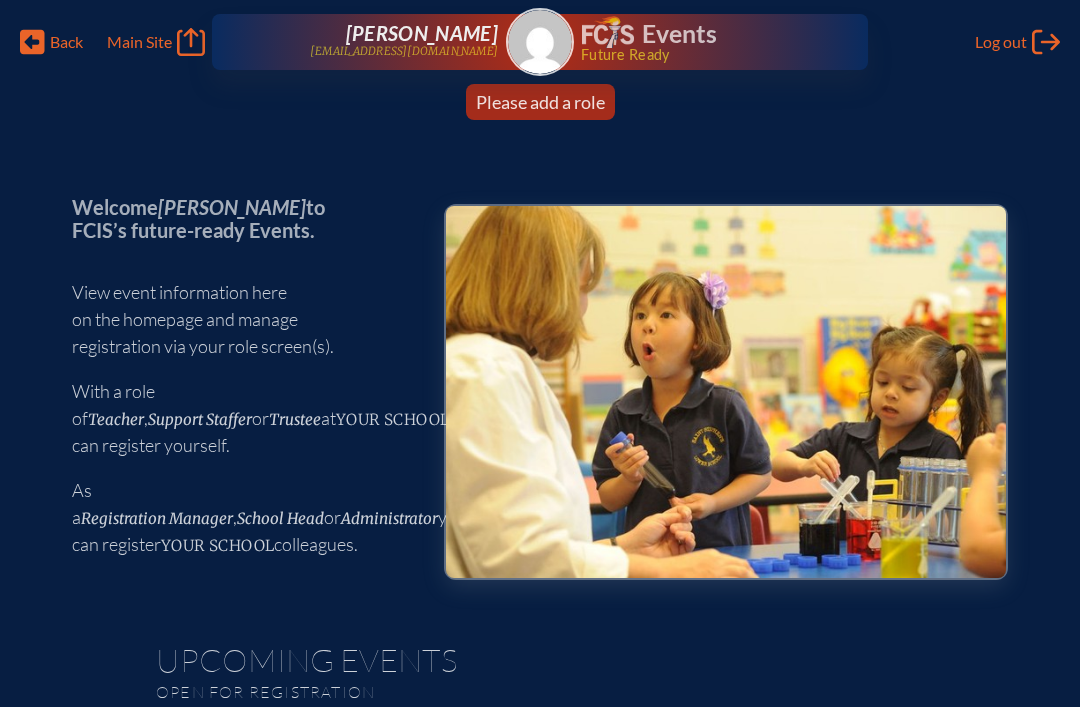 click on "Please add a role" at bounding box center [540, 102] 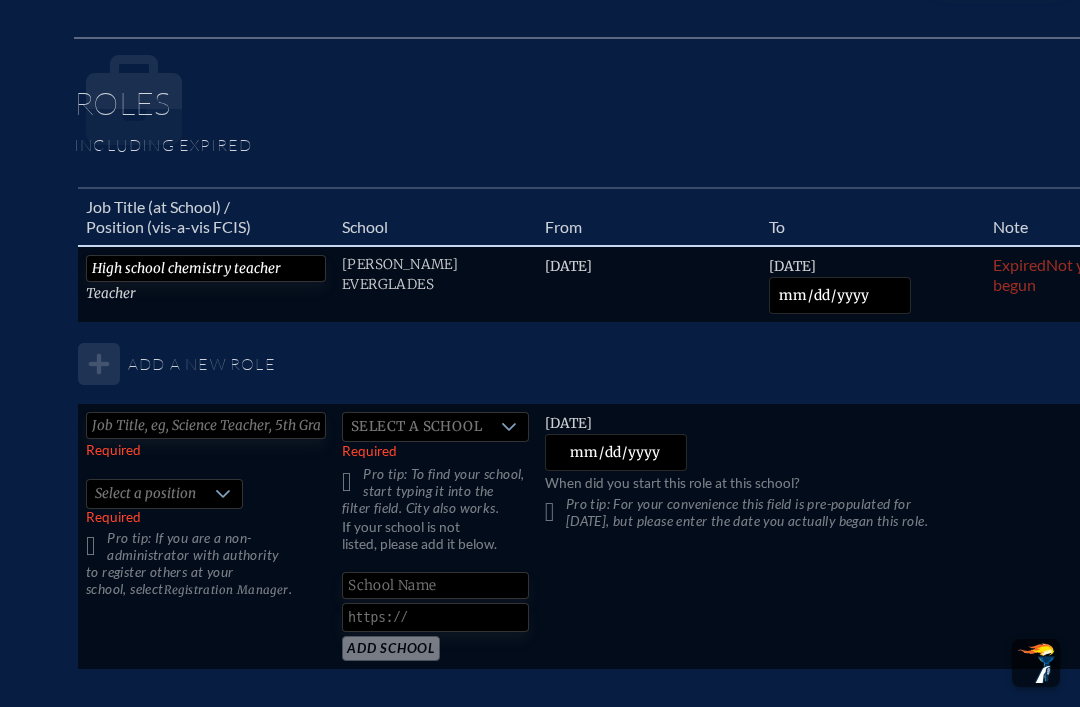 click on "Required      Select a position  Required   Pro tip: If you are a non-administrator with authority to register others at your school, select  Registration Manager ." at bounding box center (206, 537) 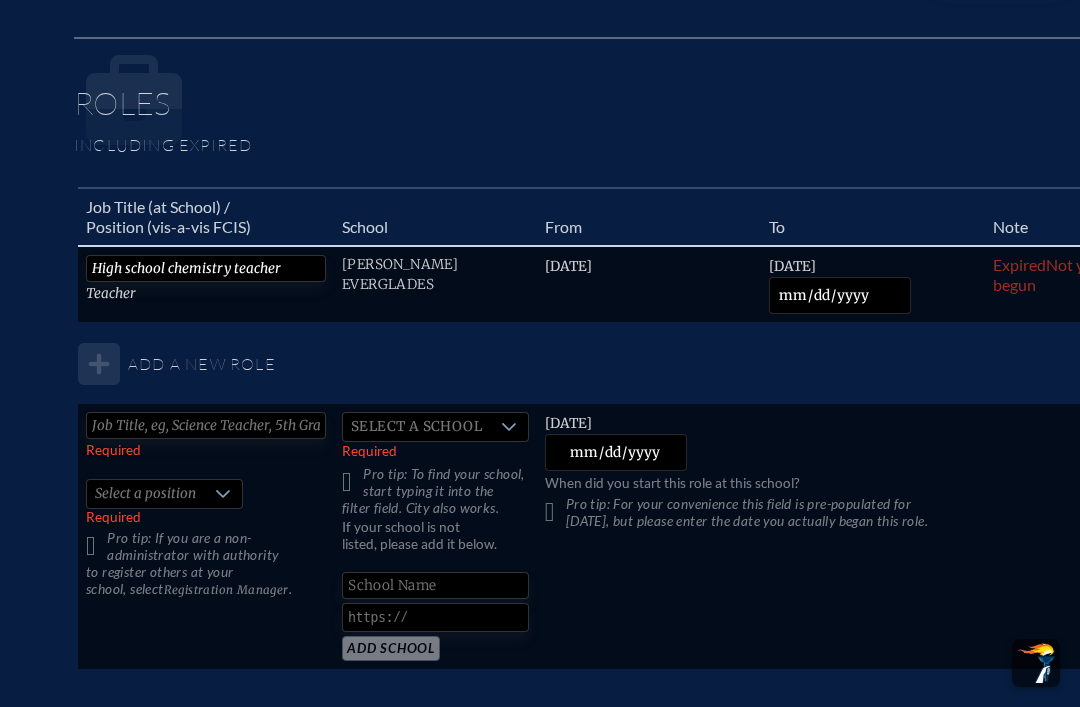 click on "2025-06-04" at bounding box center (840, 295) 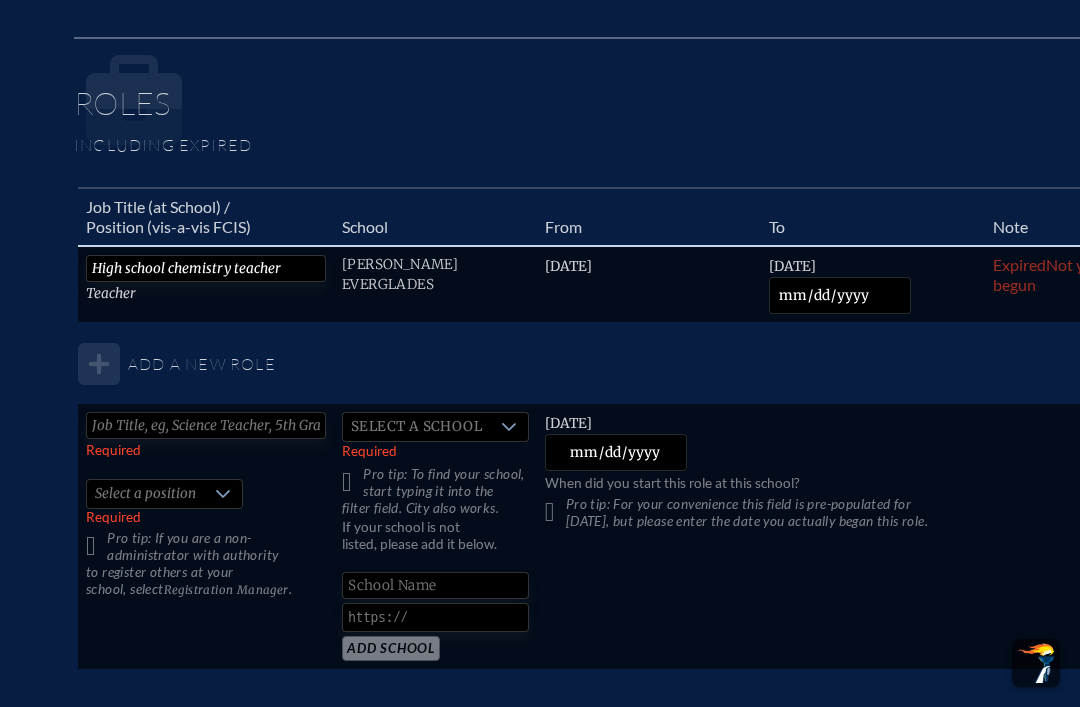 type 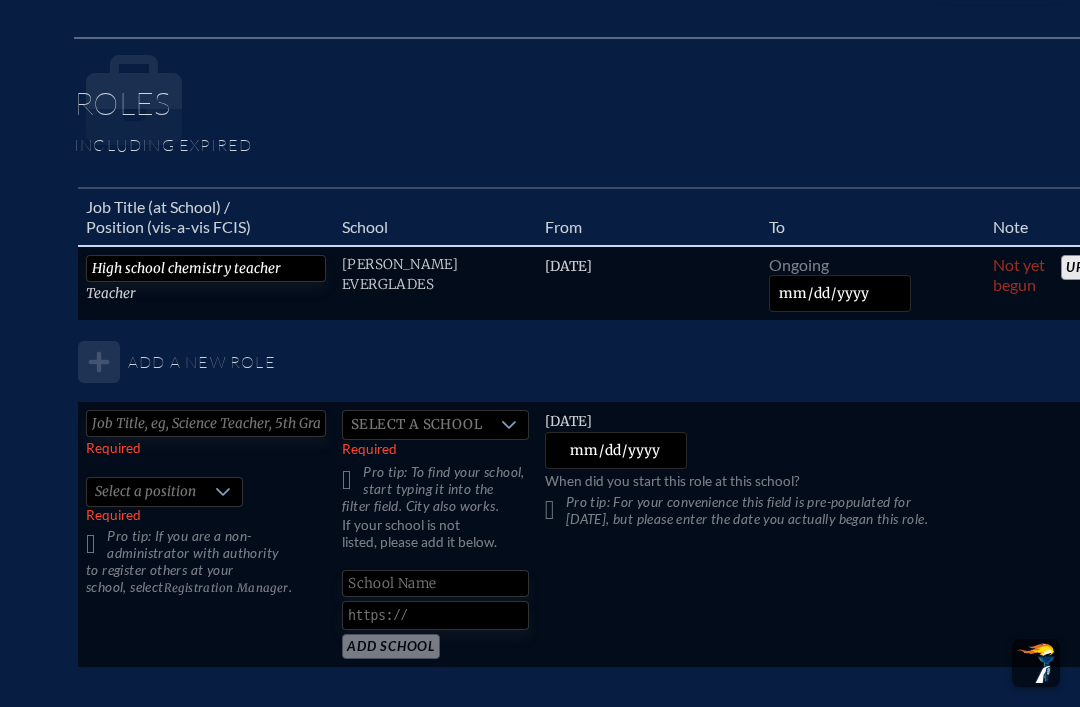 click at bounding box center (206, 423) 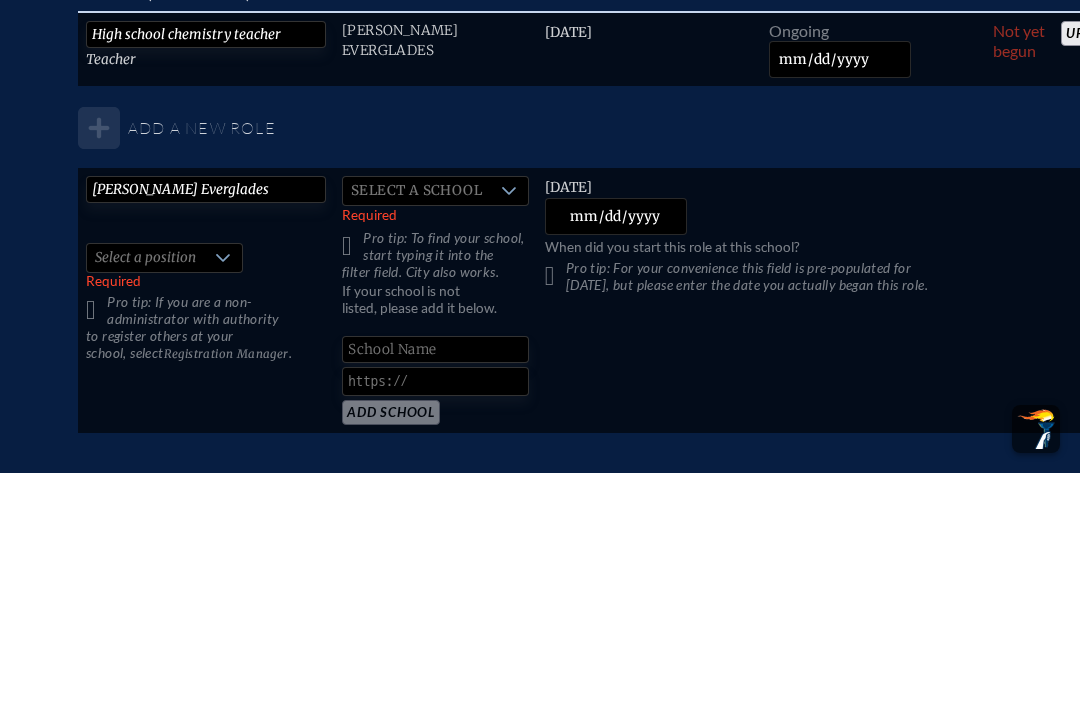 click on "Ransom Everglades" at bounding box center (206, 423) 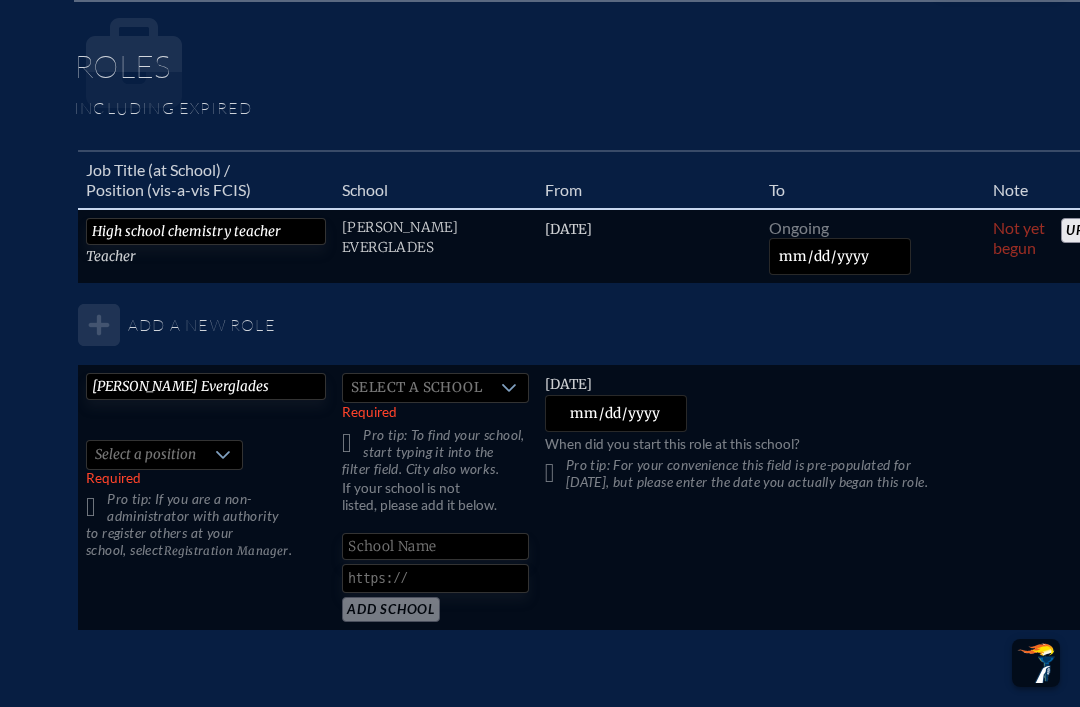 scroll, scrollTop: 1168, scrollLeft: 0, axis: vertical 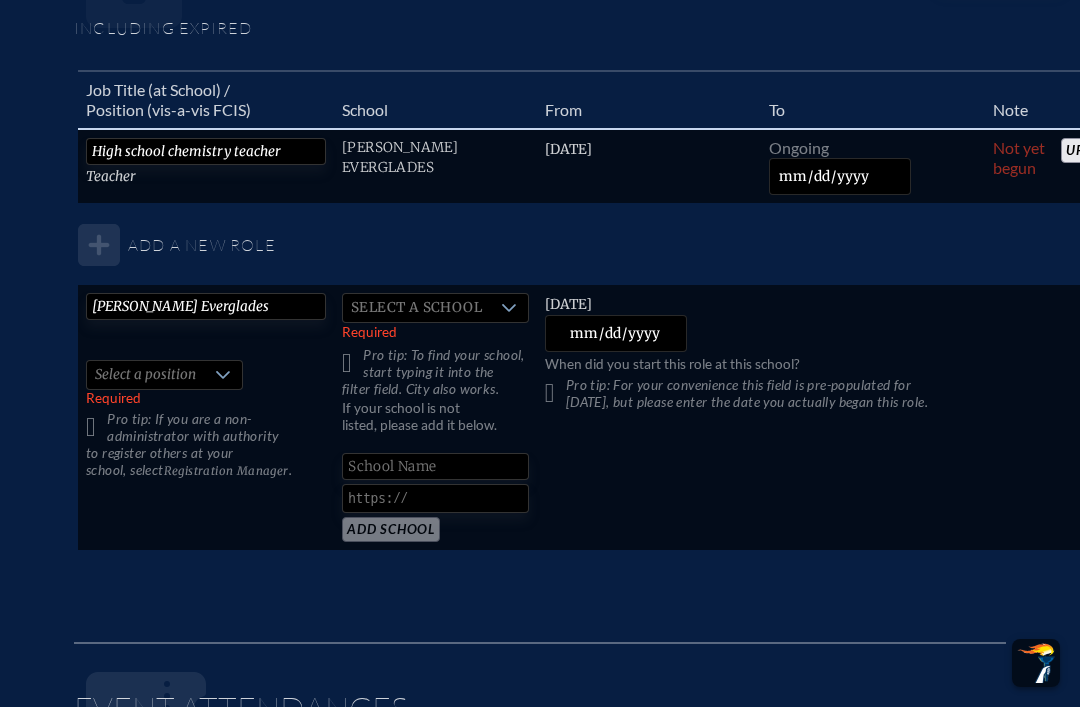 click on "Ransom Everglades" at bounding box center (206, 306) 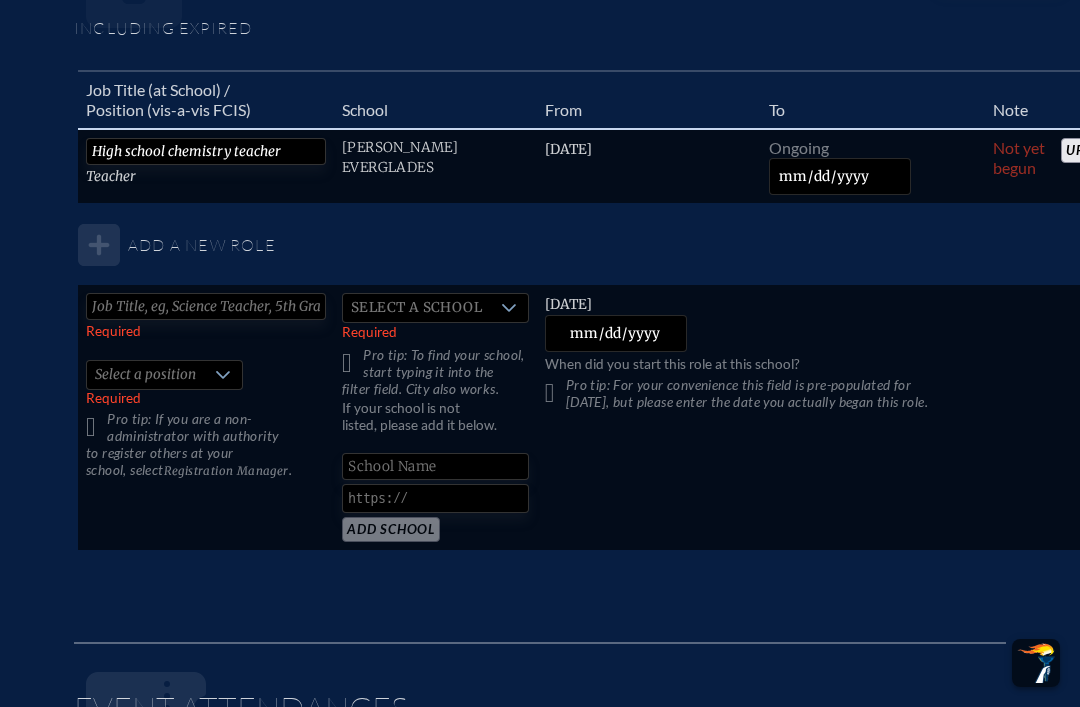 type 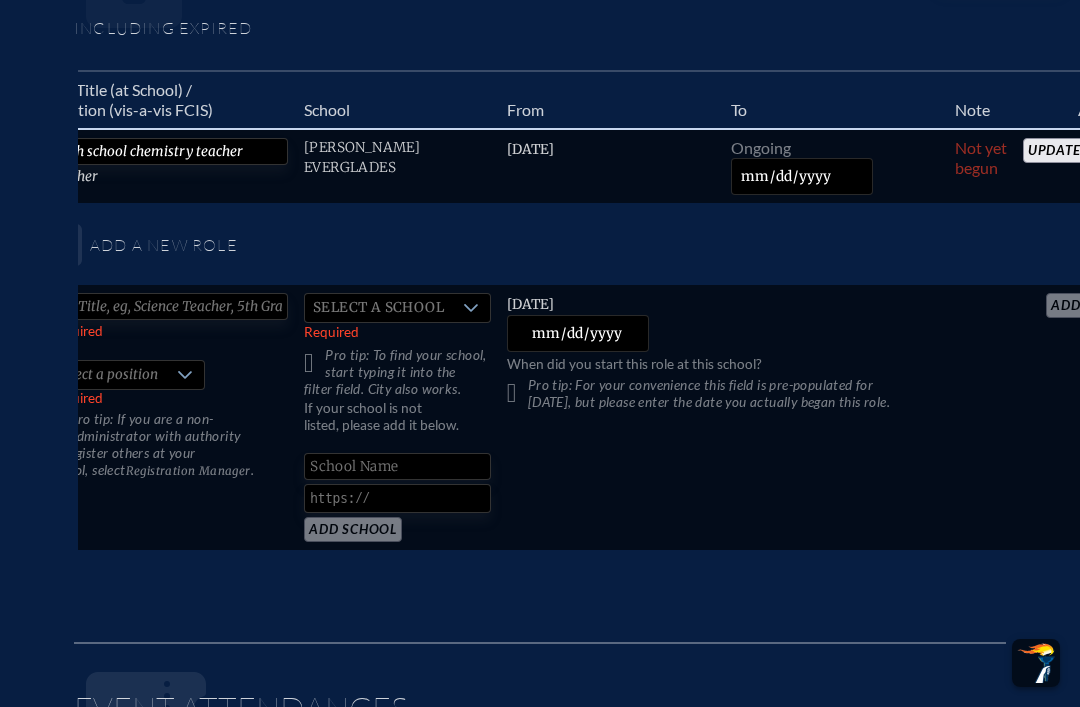 scroll, scrollTop: 0, scrollLeft: 31, axis: horizontal 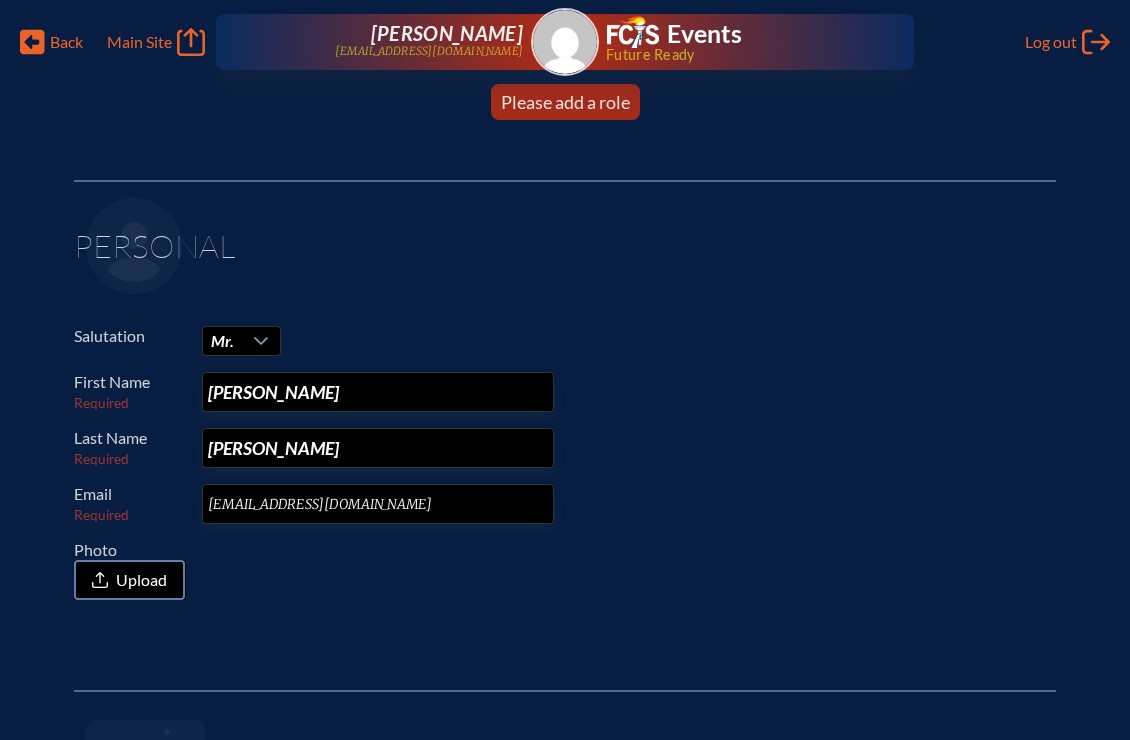 click on "Back" 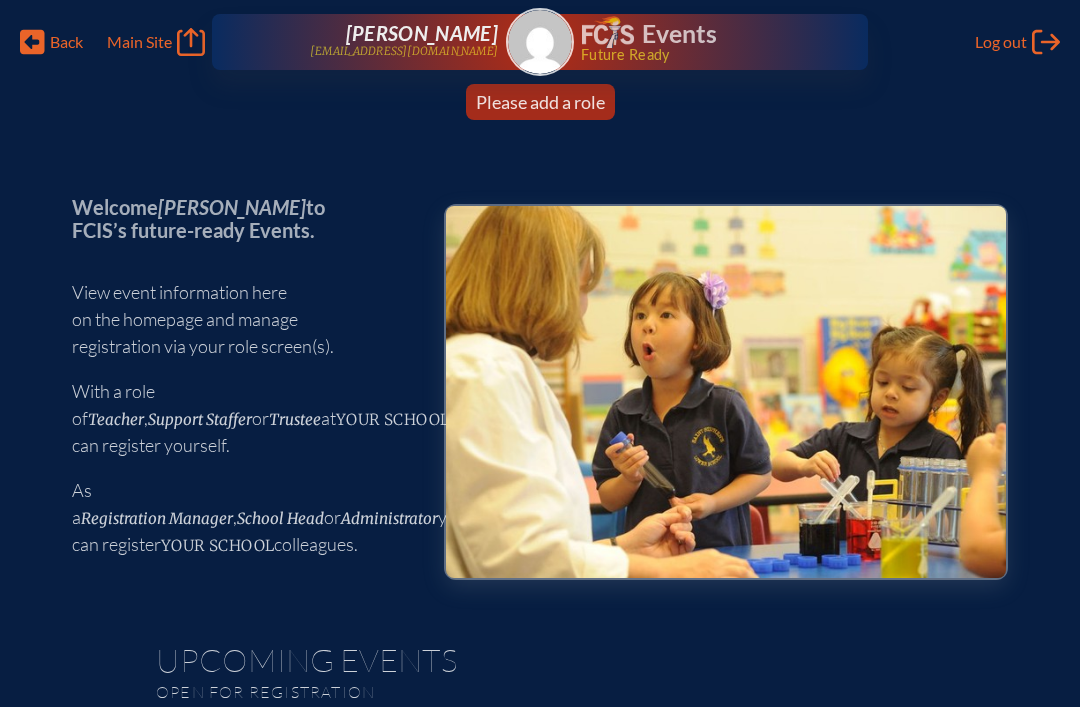 click on "Main Site" at bounding box center [139, 42] 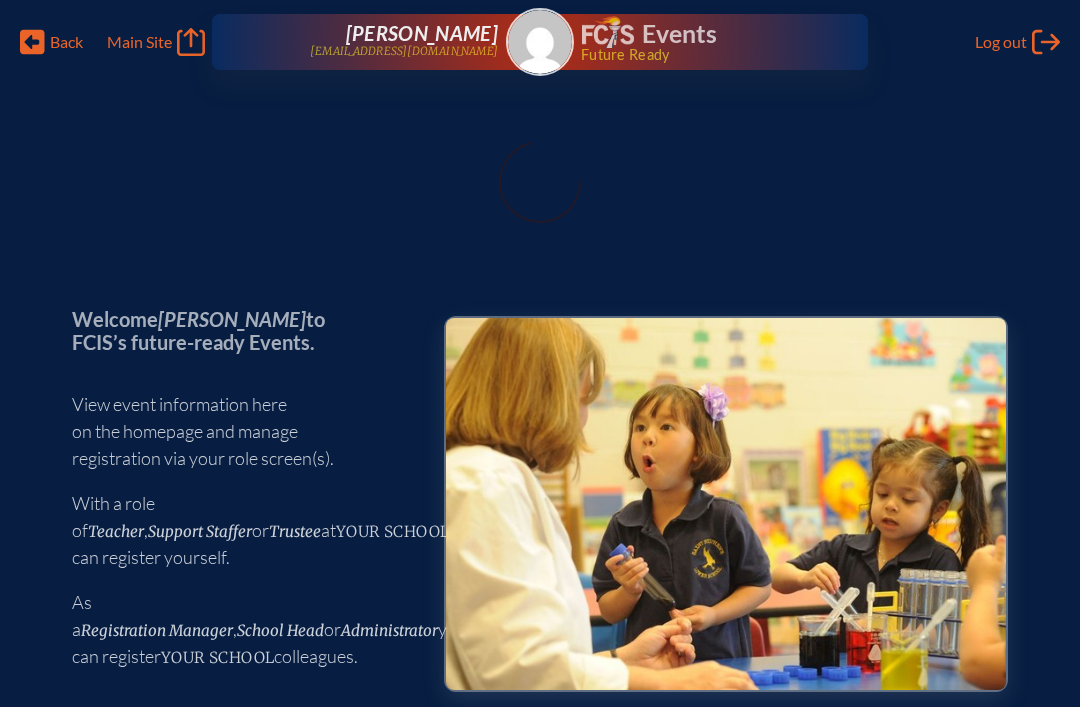 scroll, scrollTop: 0, scrollLeft: 0, axis: both 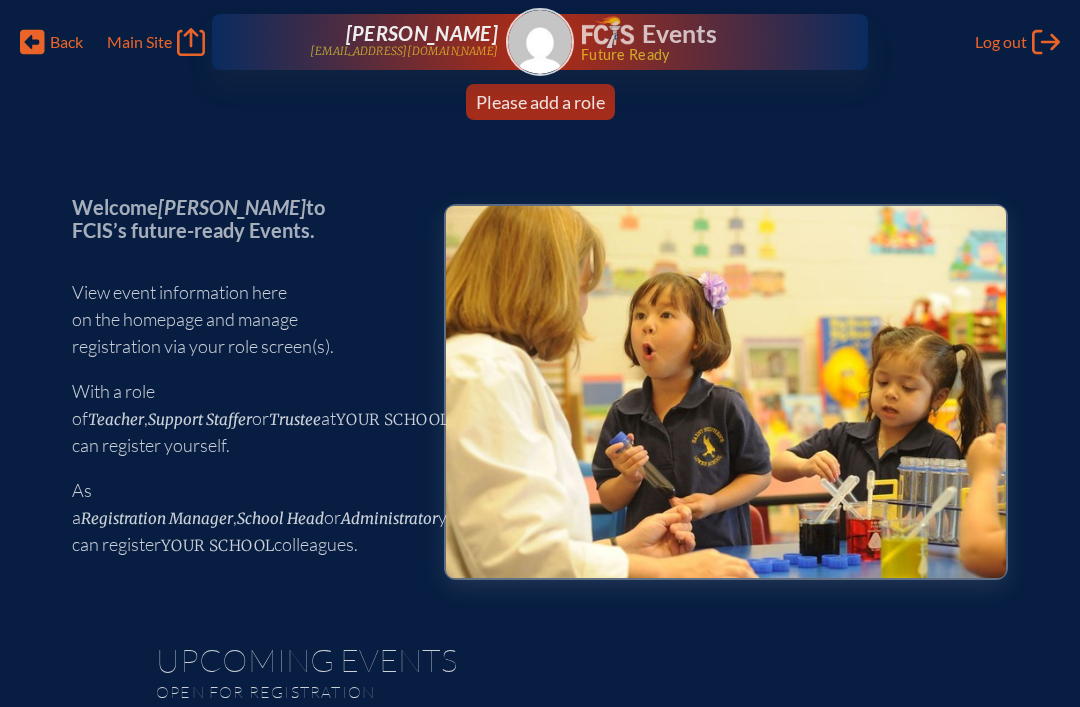 click on "Back" 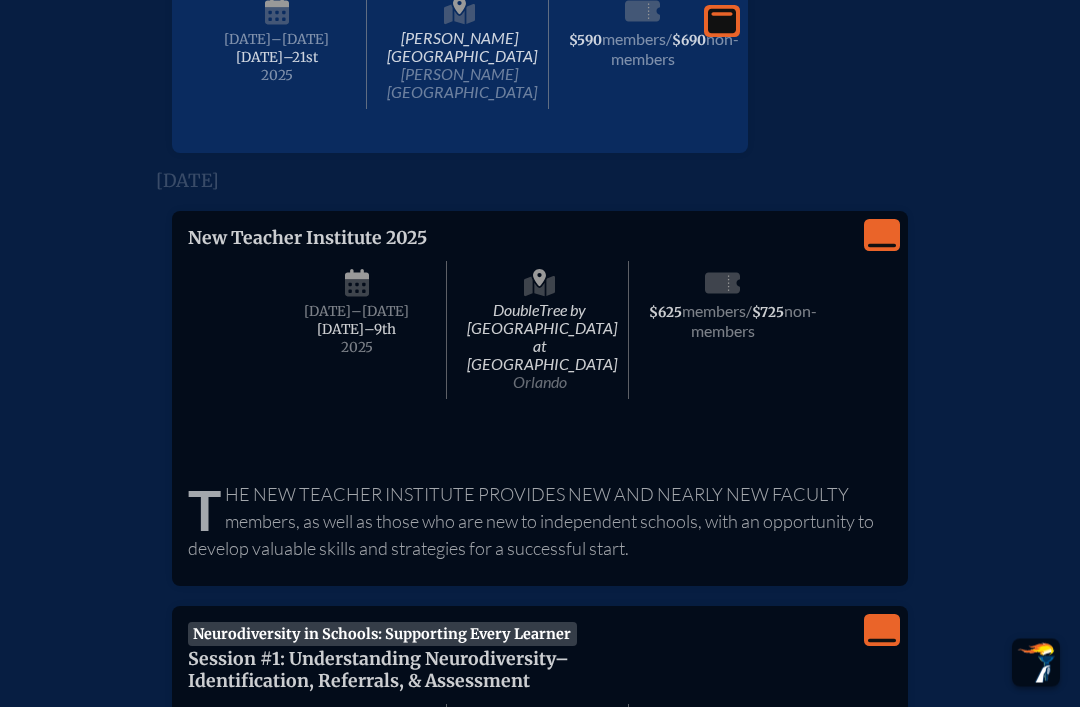 scroll, scrollTop: 898, scrollLeft: 0, axis: vertical 